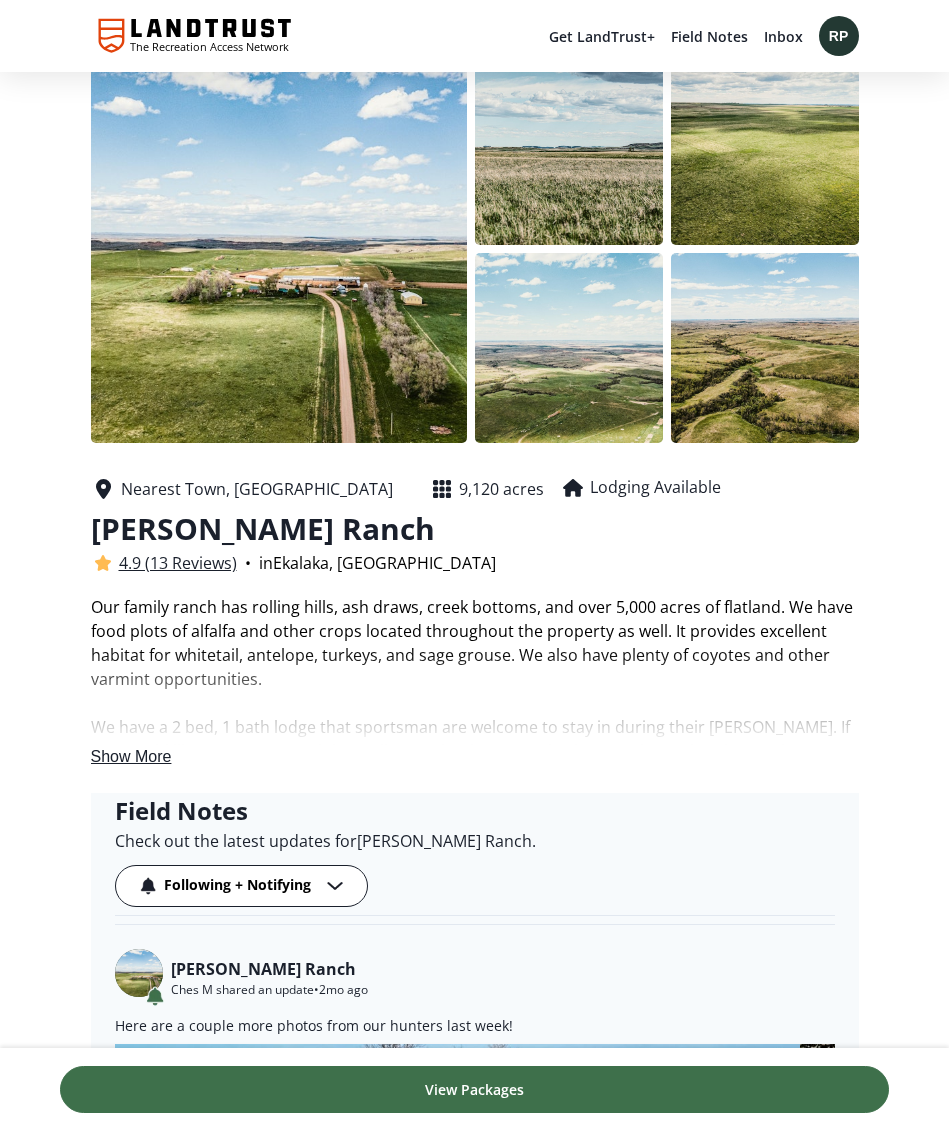 scroll, scrollTop: 302, scrollLeft: 0, axis: vertical 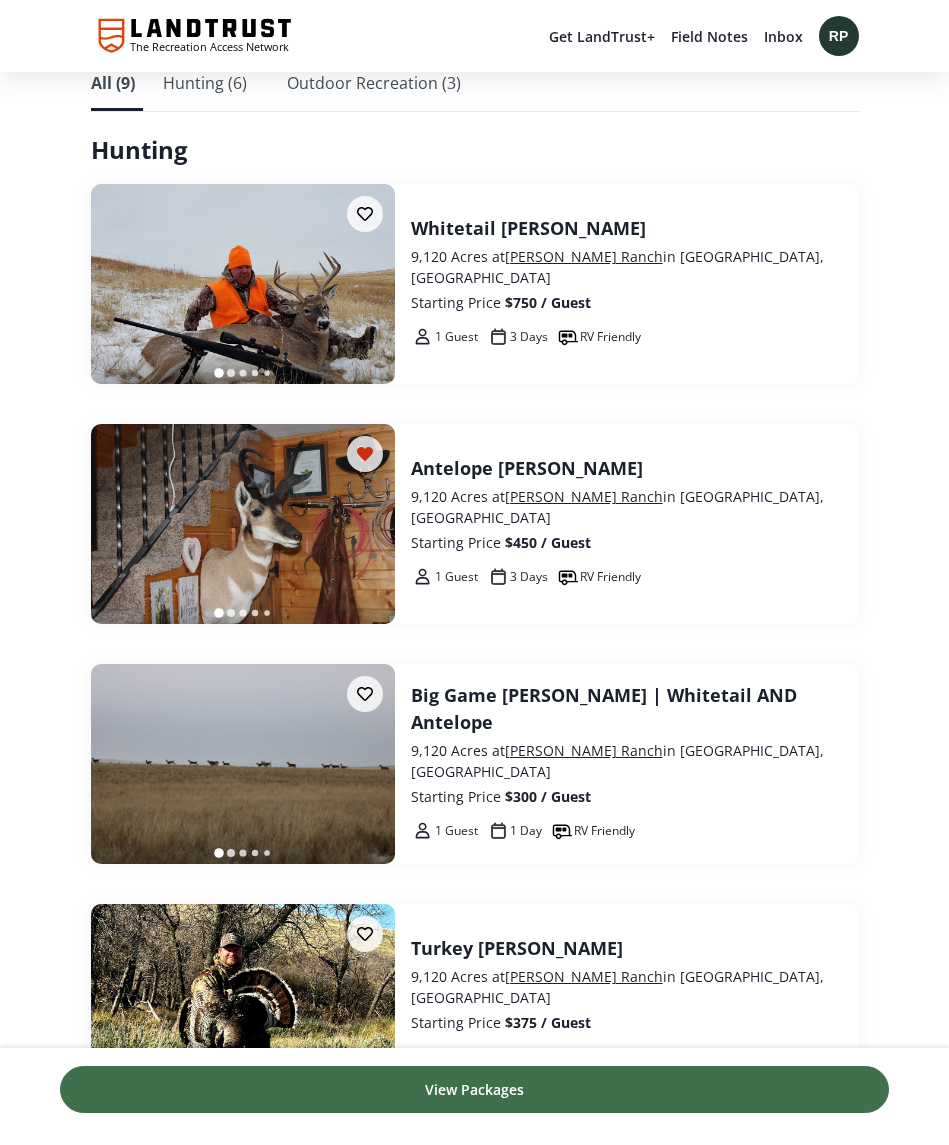 click on "Antelope [PERSON_NAME]" at bounding box center [627, 468] 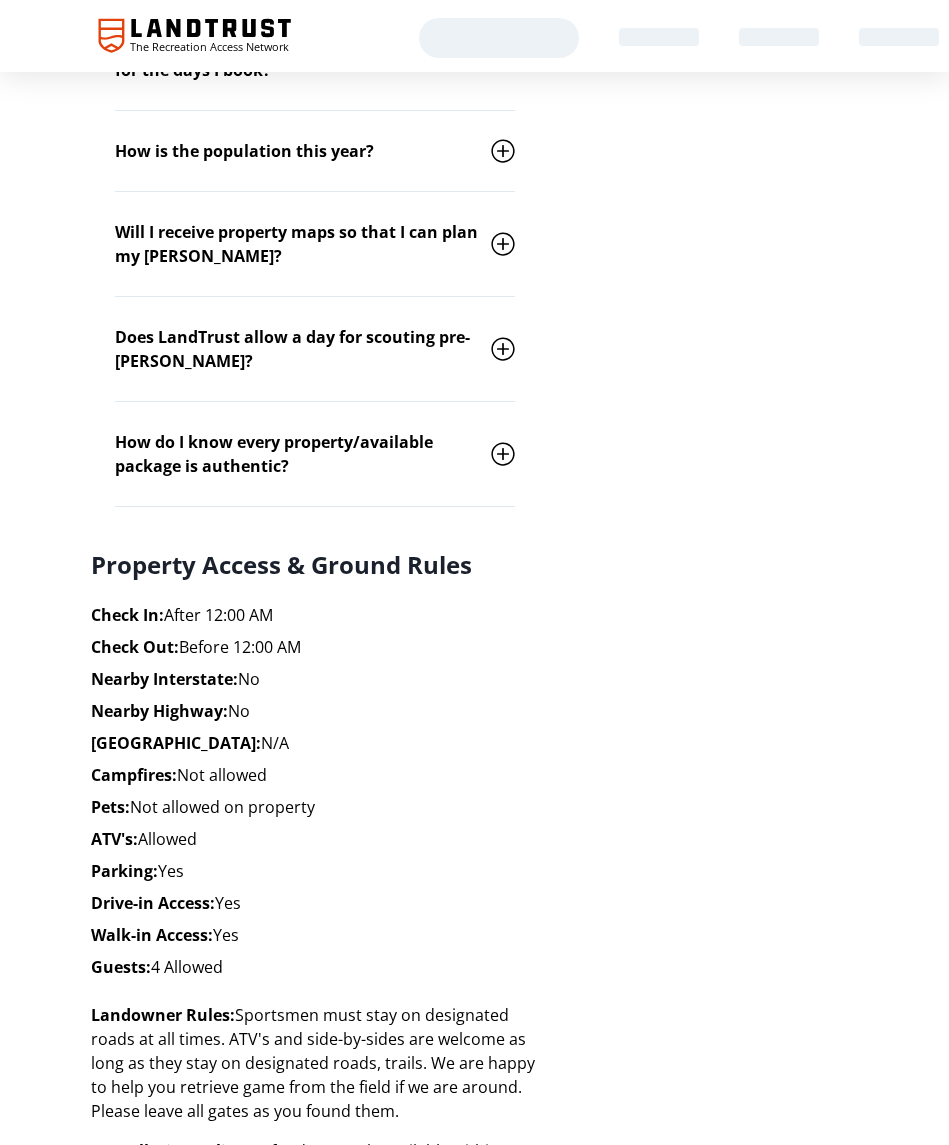 scroll, scrollTop: 0, scrollLeft: 0, axis: both 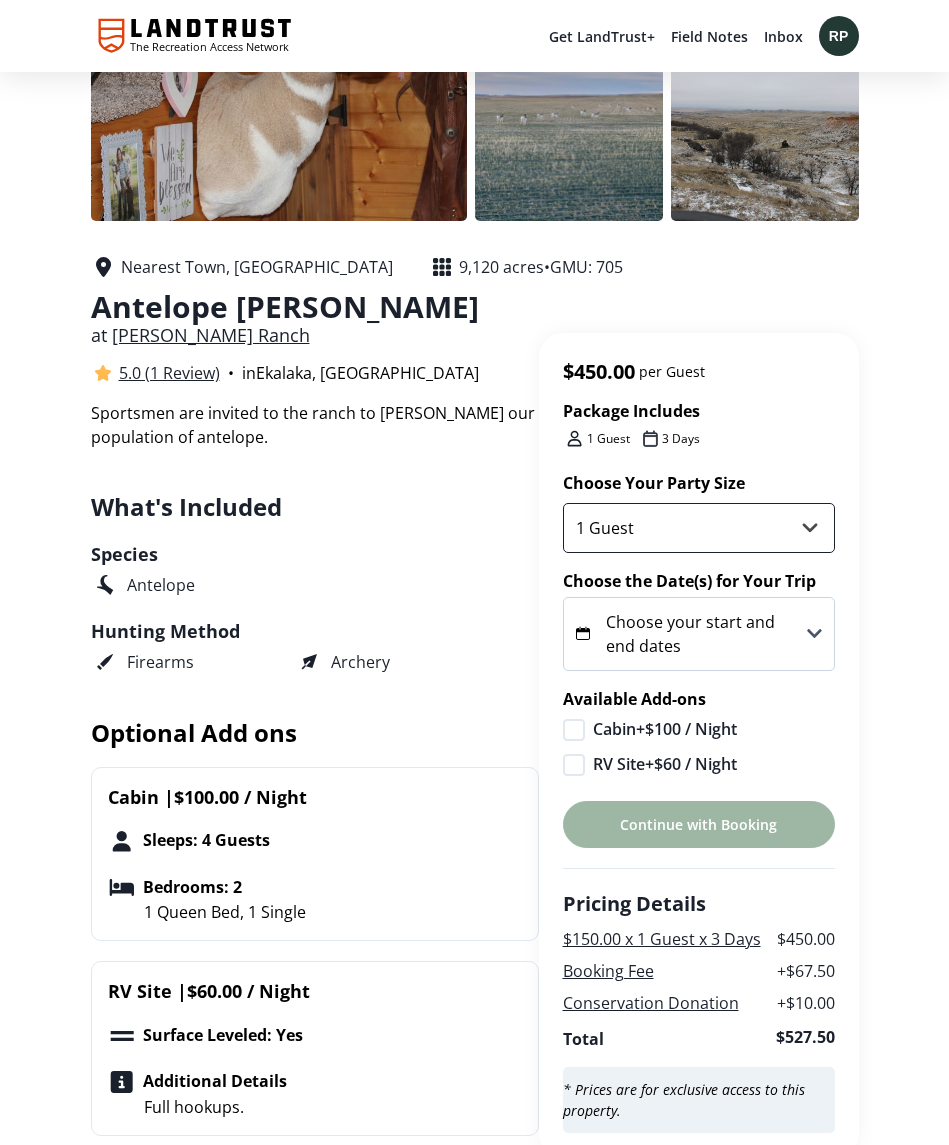 click on "1  Guest 2  Guests 3  Guests 4  Guests" at bounding box center [699, 528] 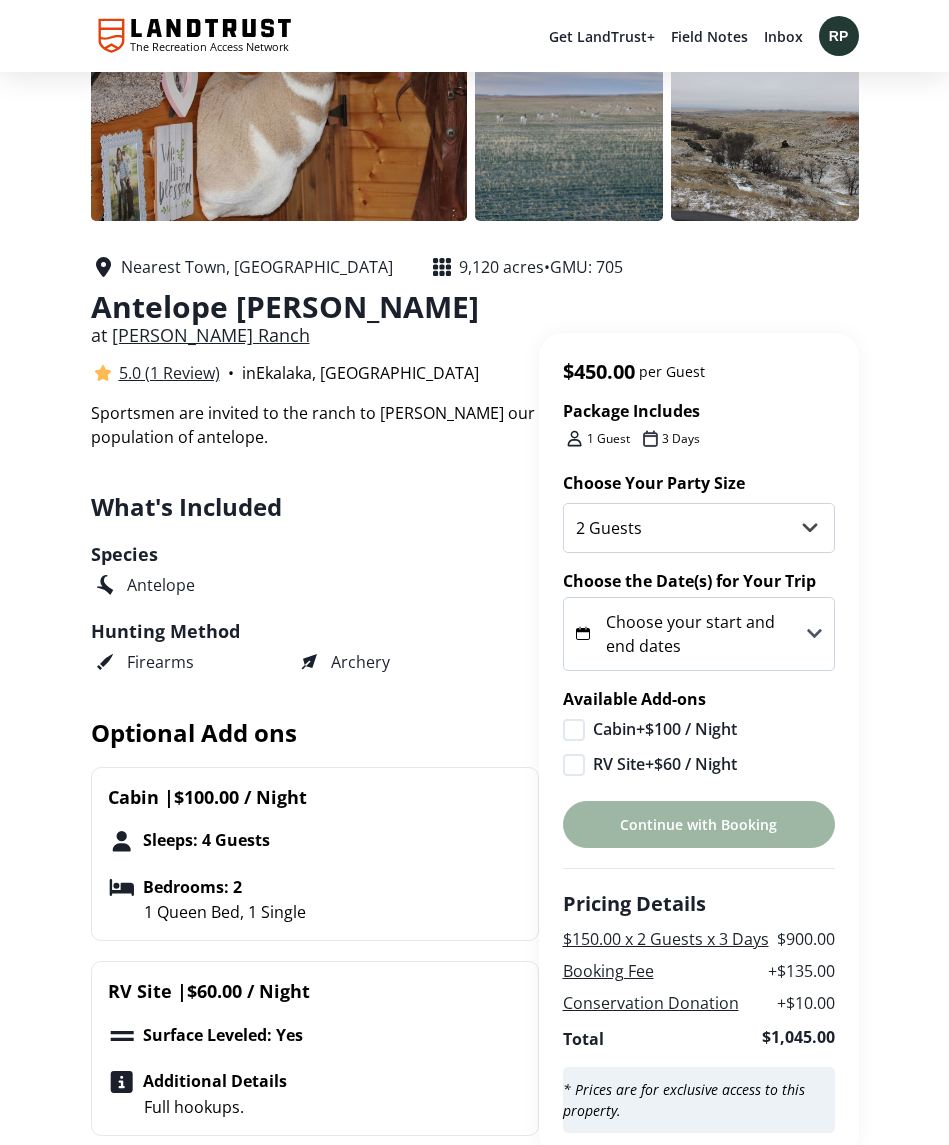 click 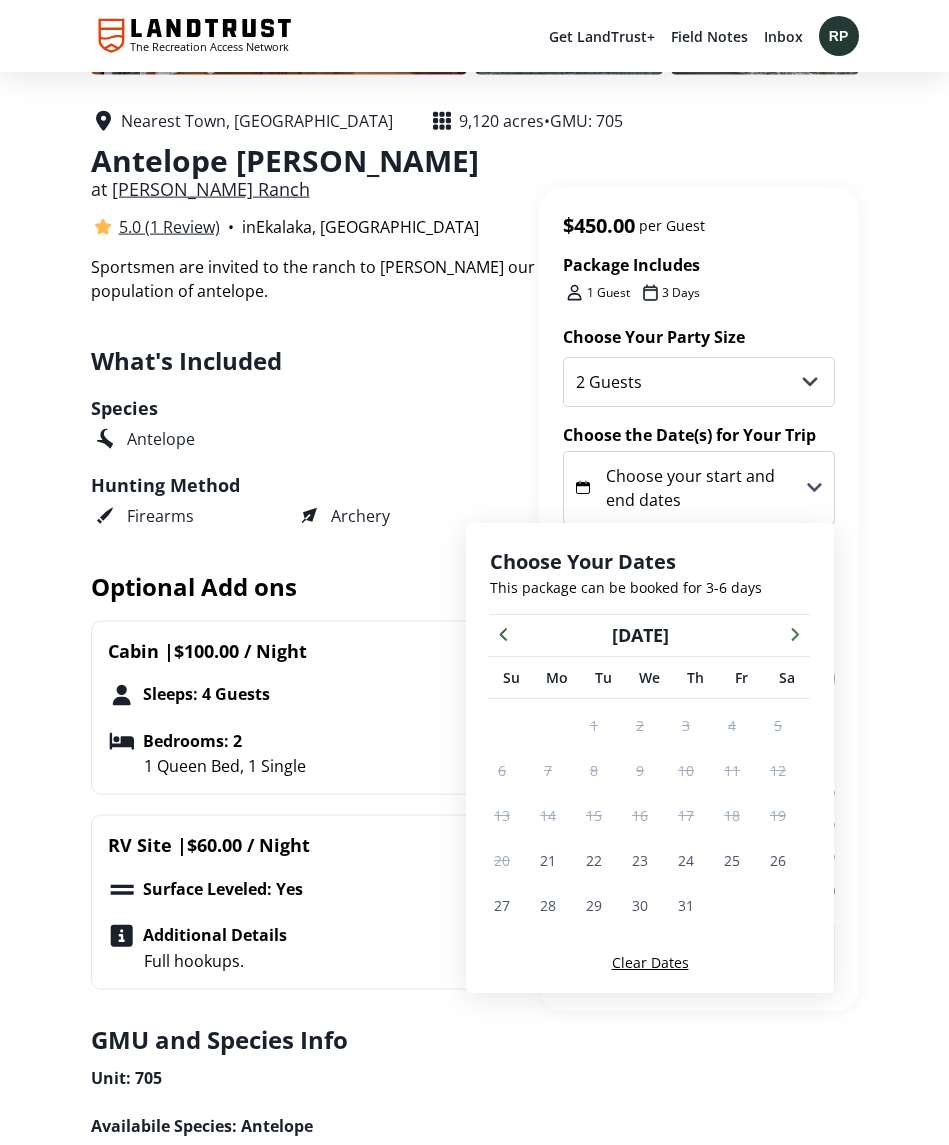 scroll, scrollTop: 383, scrollLeft: 0, axis: vertical 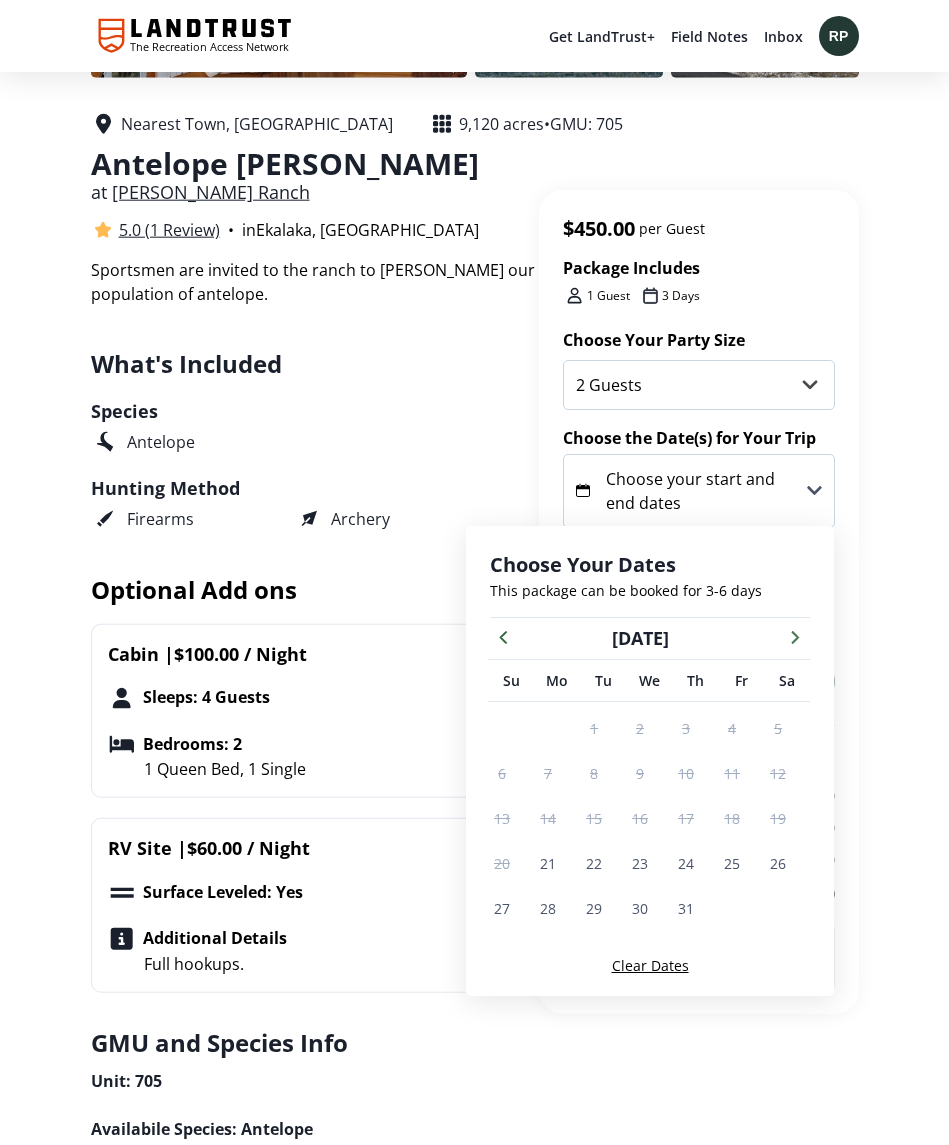 click 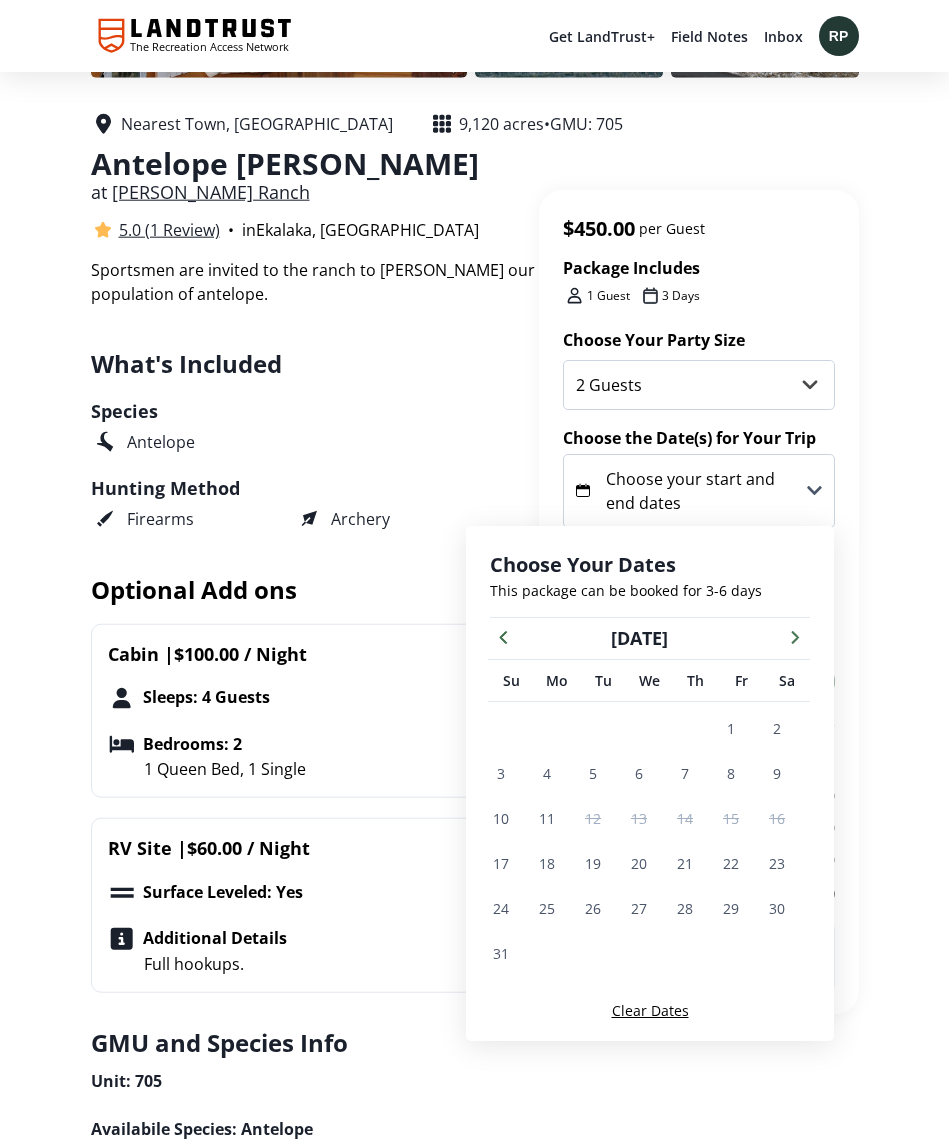scroll, scrollTop: 384, scrollLeft: 0, axis: vertical 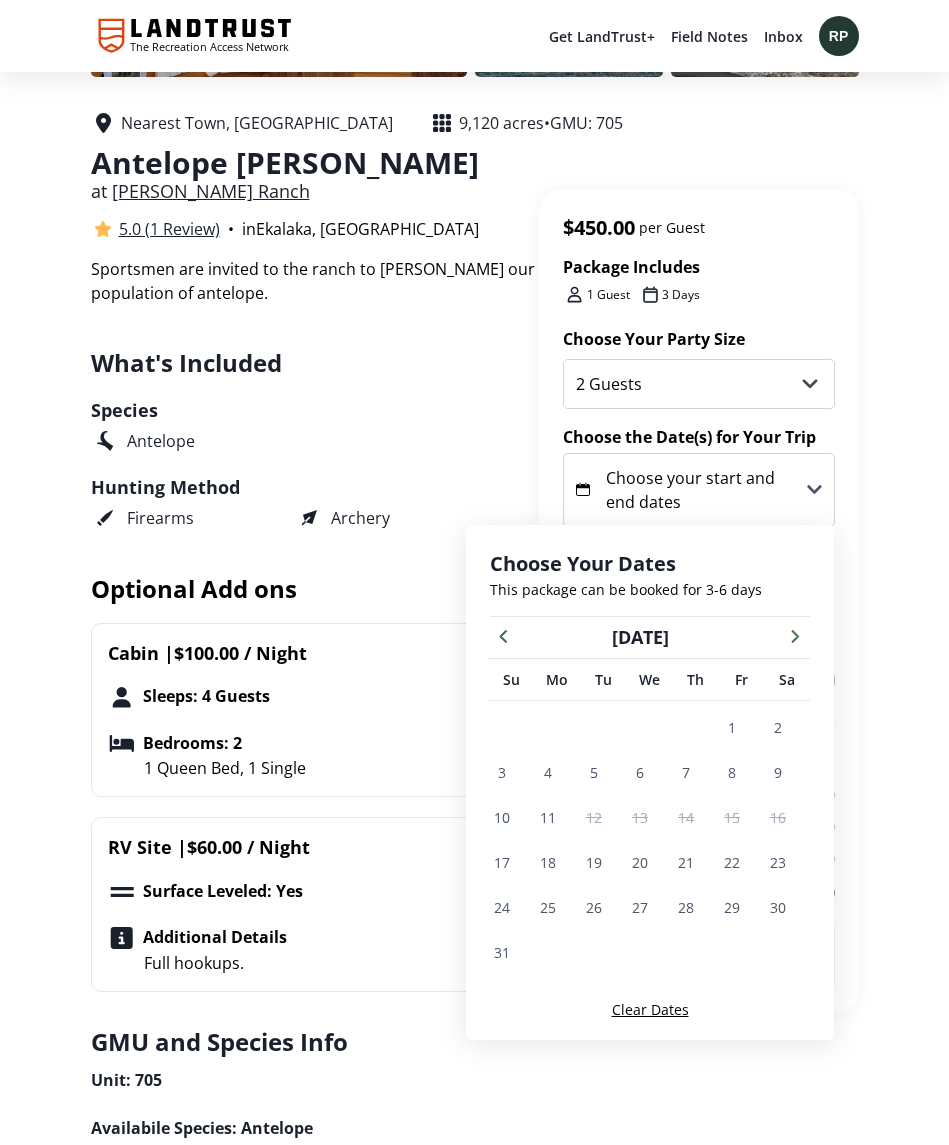 click at bounding box center (795, 635) 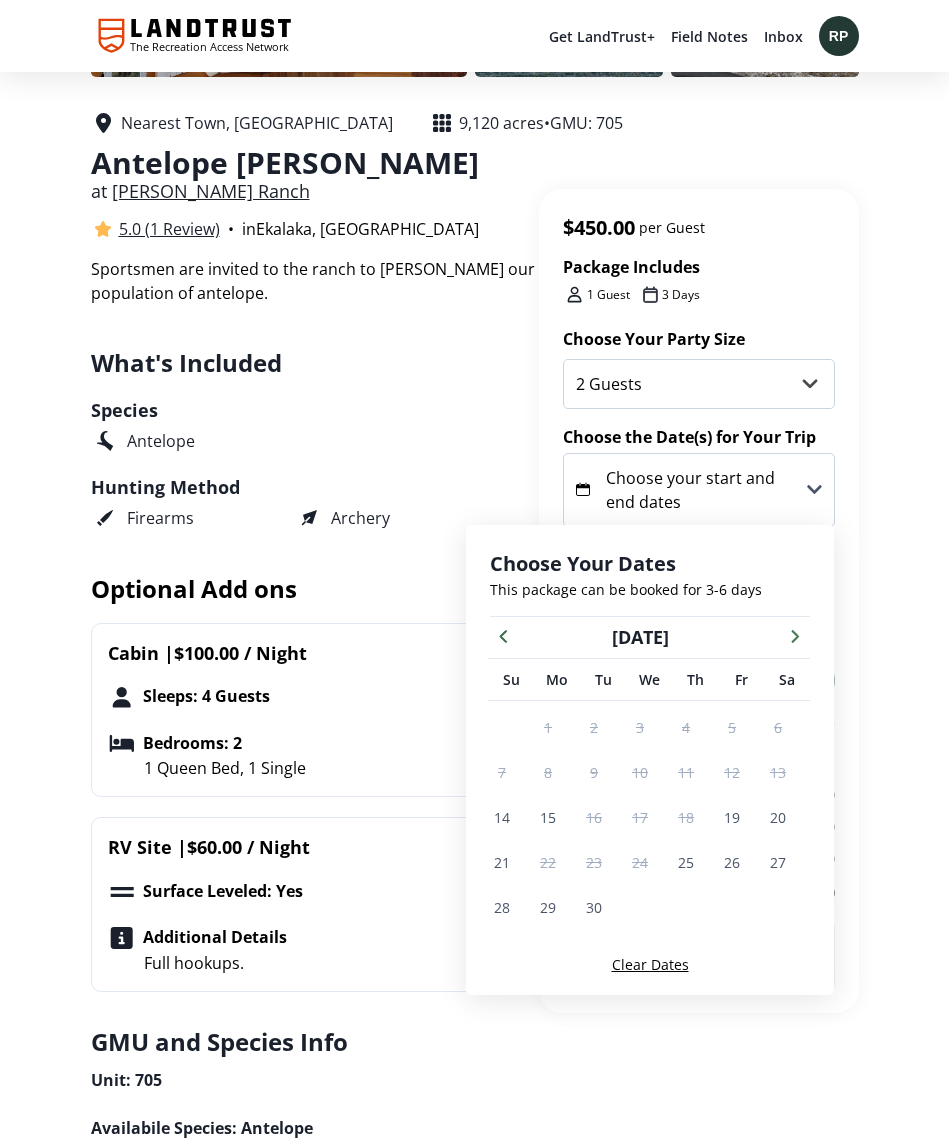 click 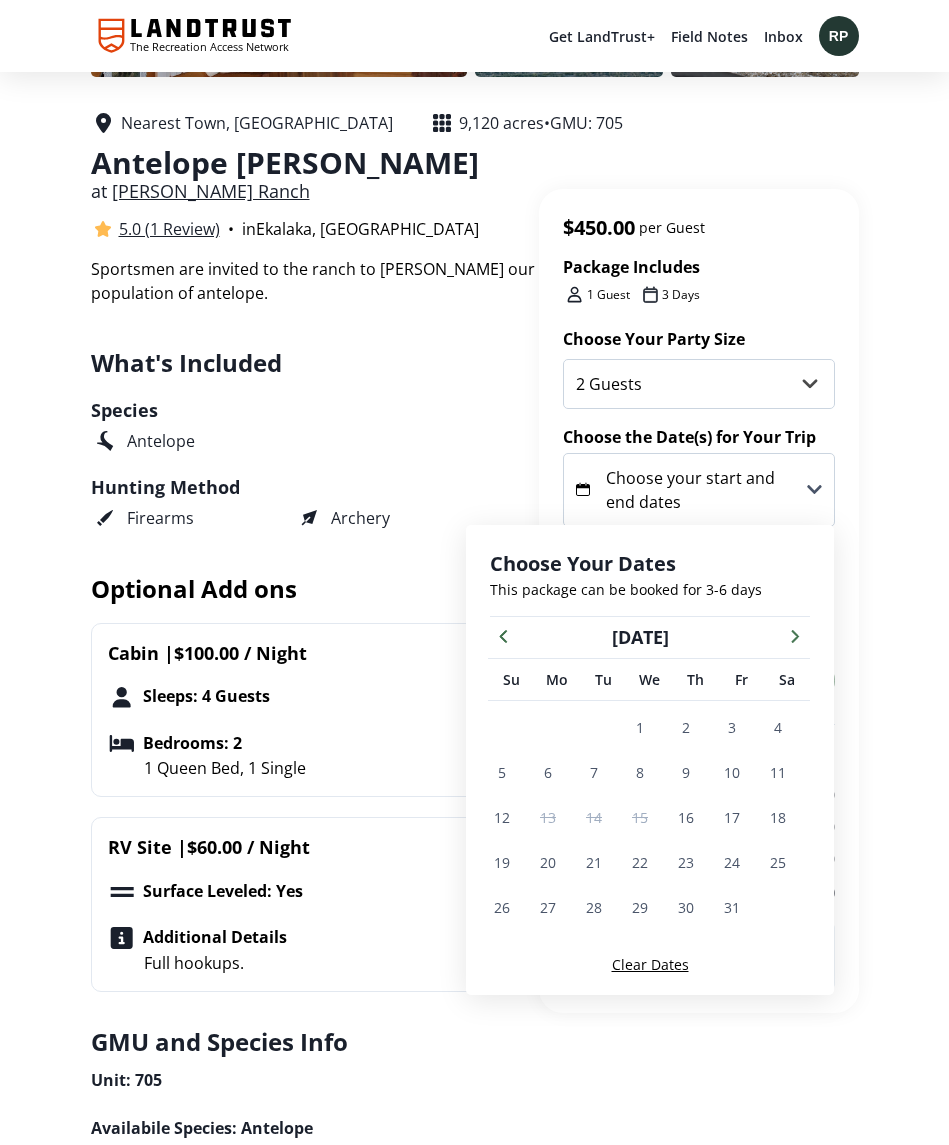 click on "17" at bounding box center (732, 817) 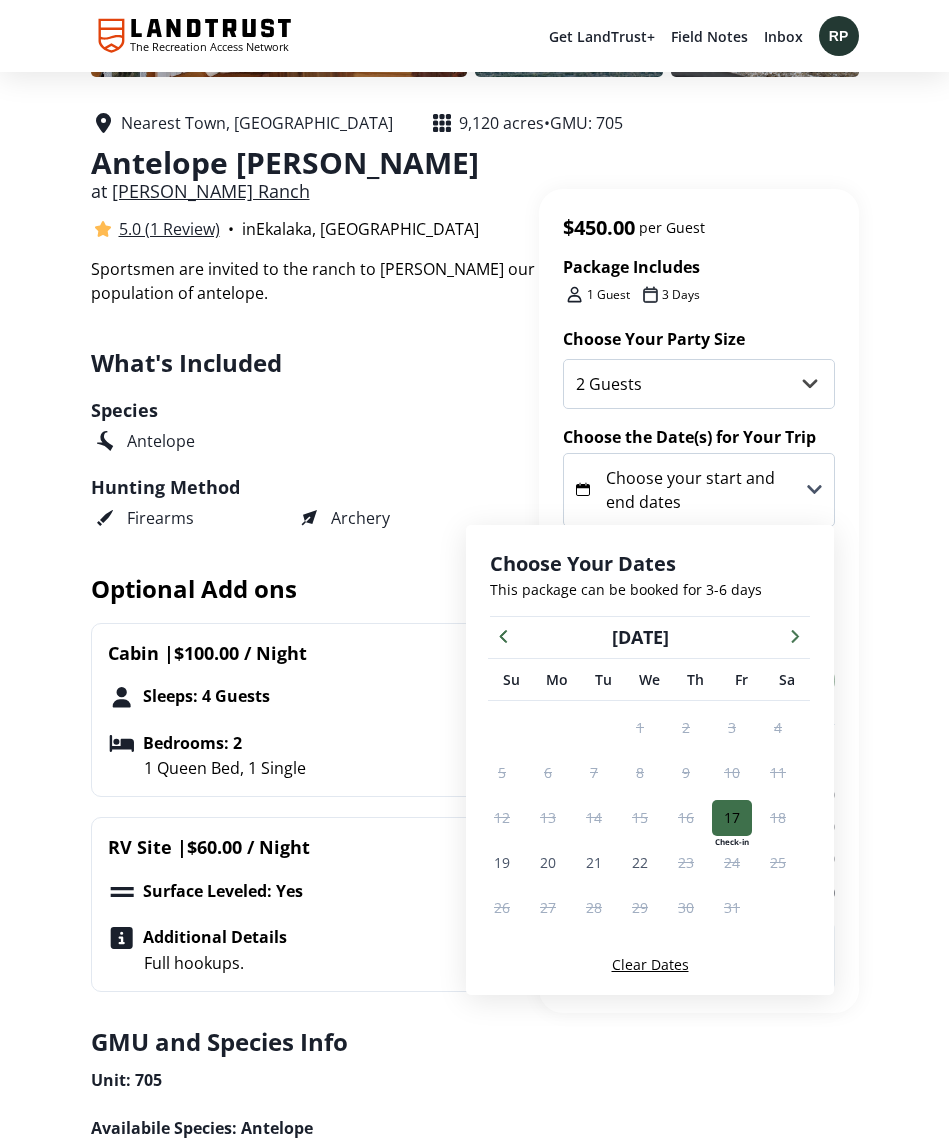 click on "19" at bounding box center [502, 862] 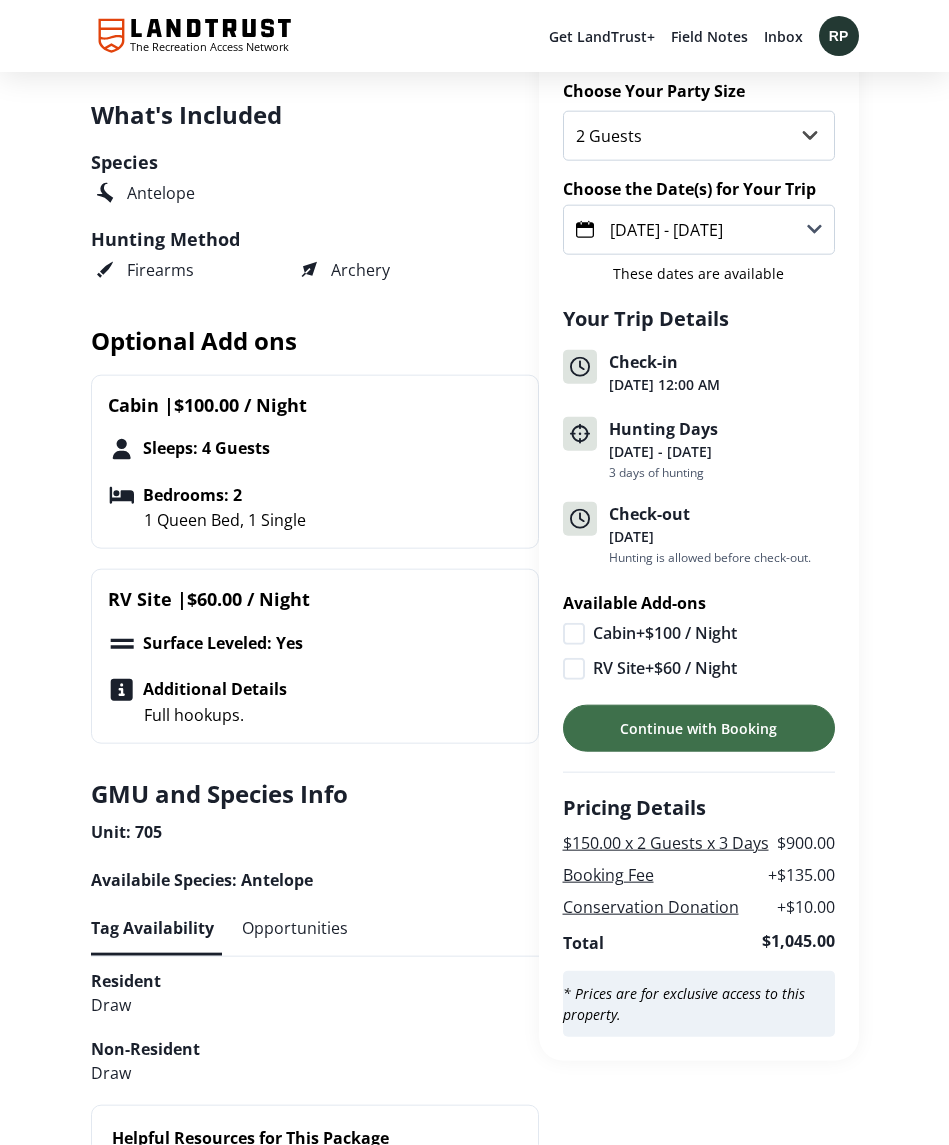 scroll, scrollTop: 633, scrollLeft: 0, axis: vertical 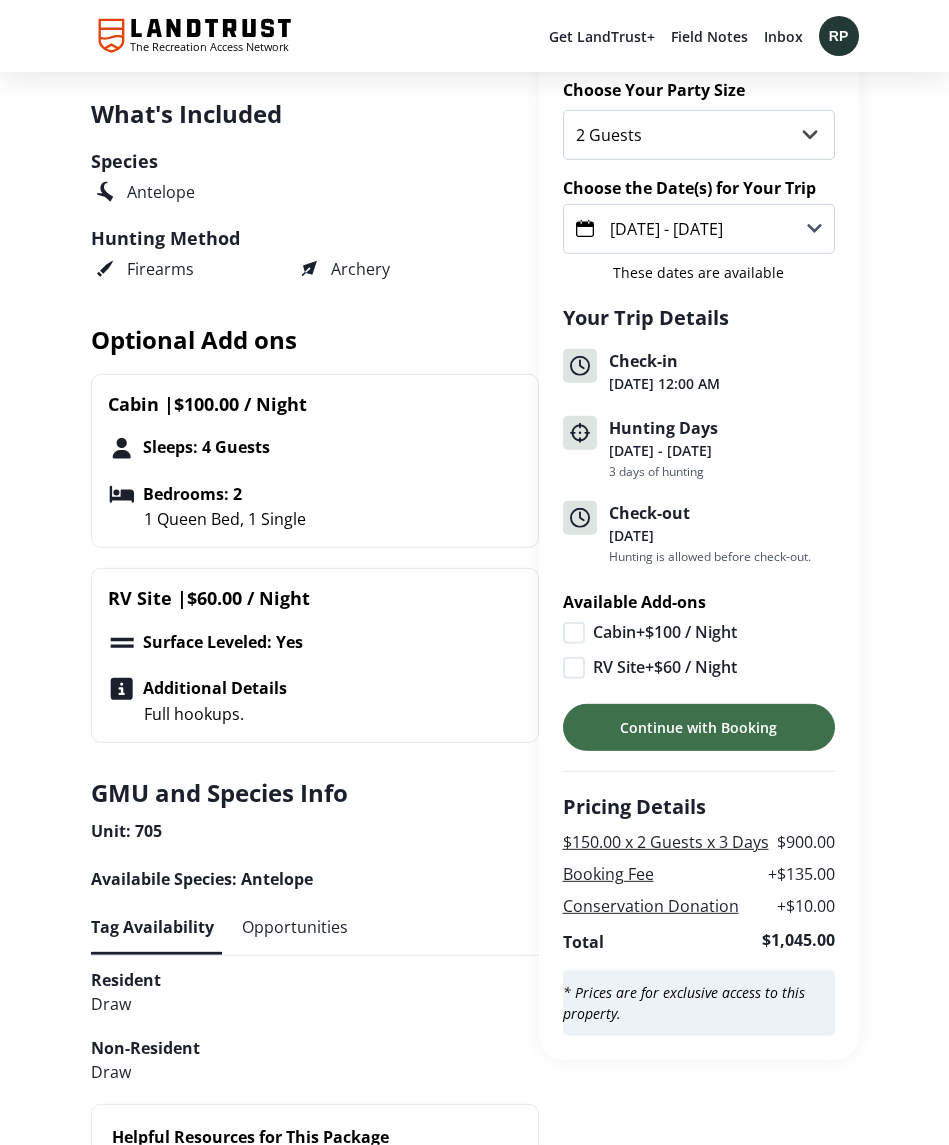 click 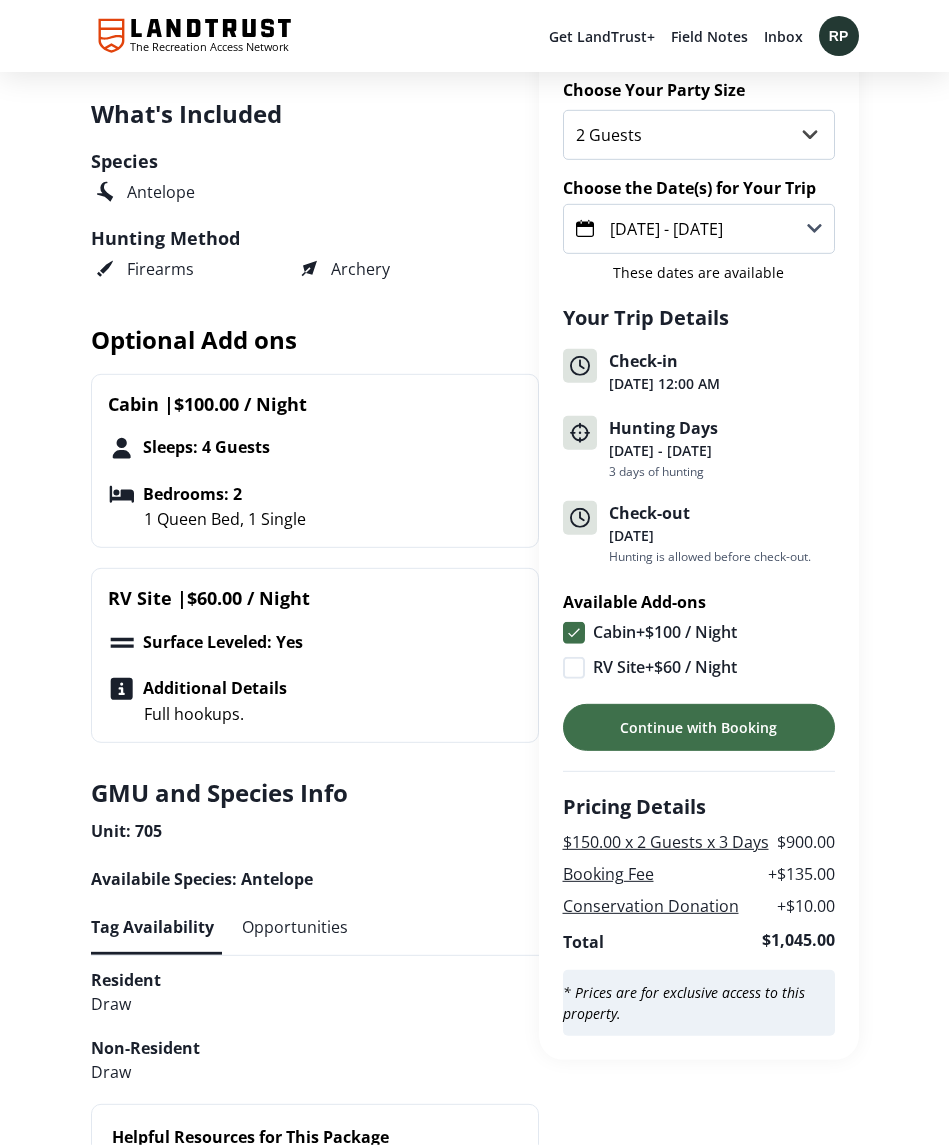 checkbox on "true" 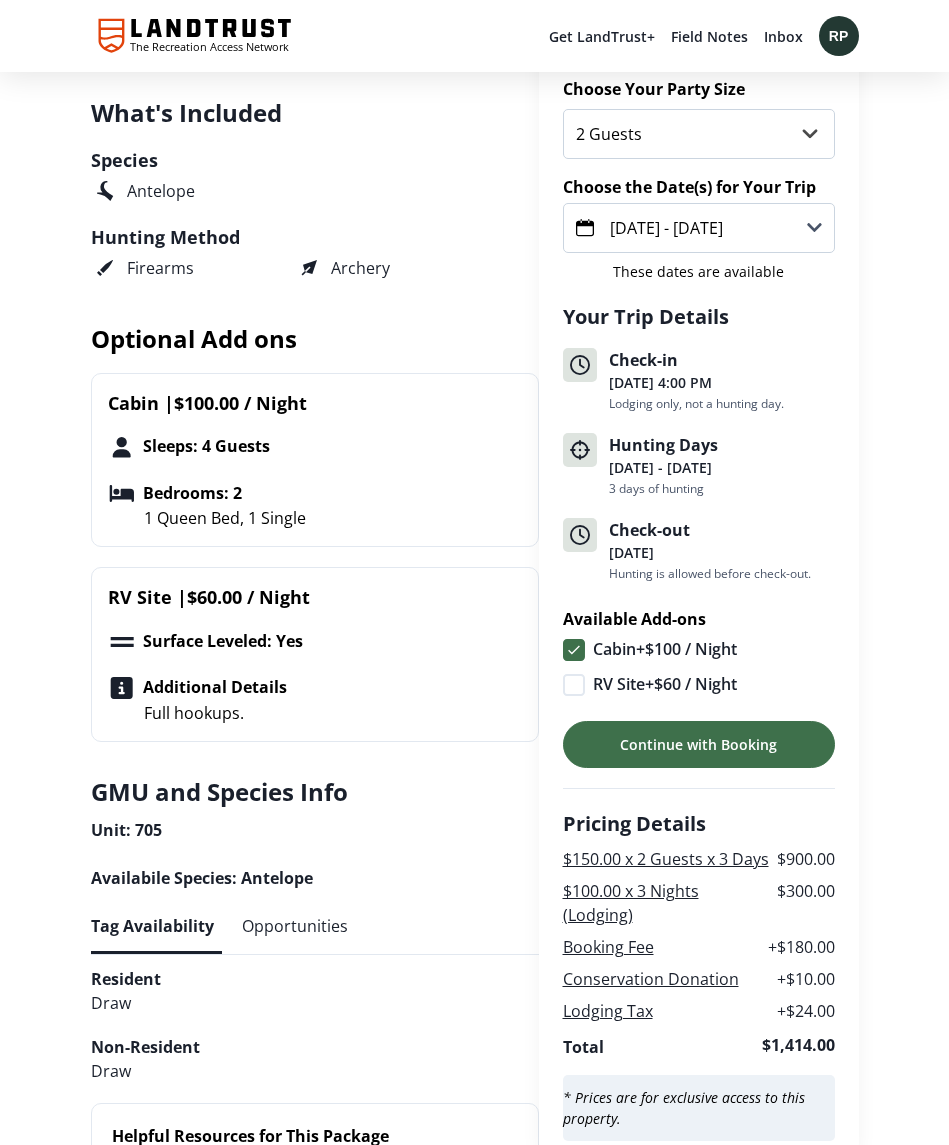 click on "$100.00 x 3 Nights (Lodging)" at bounding box center (631, 903) 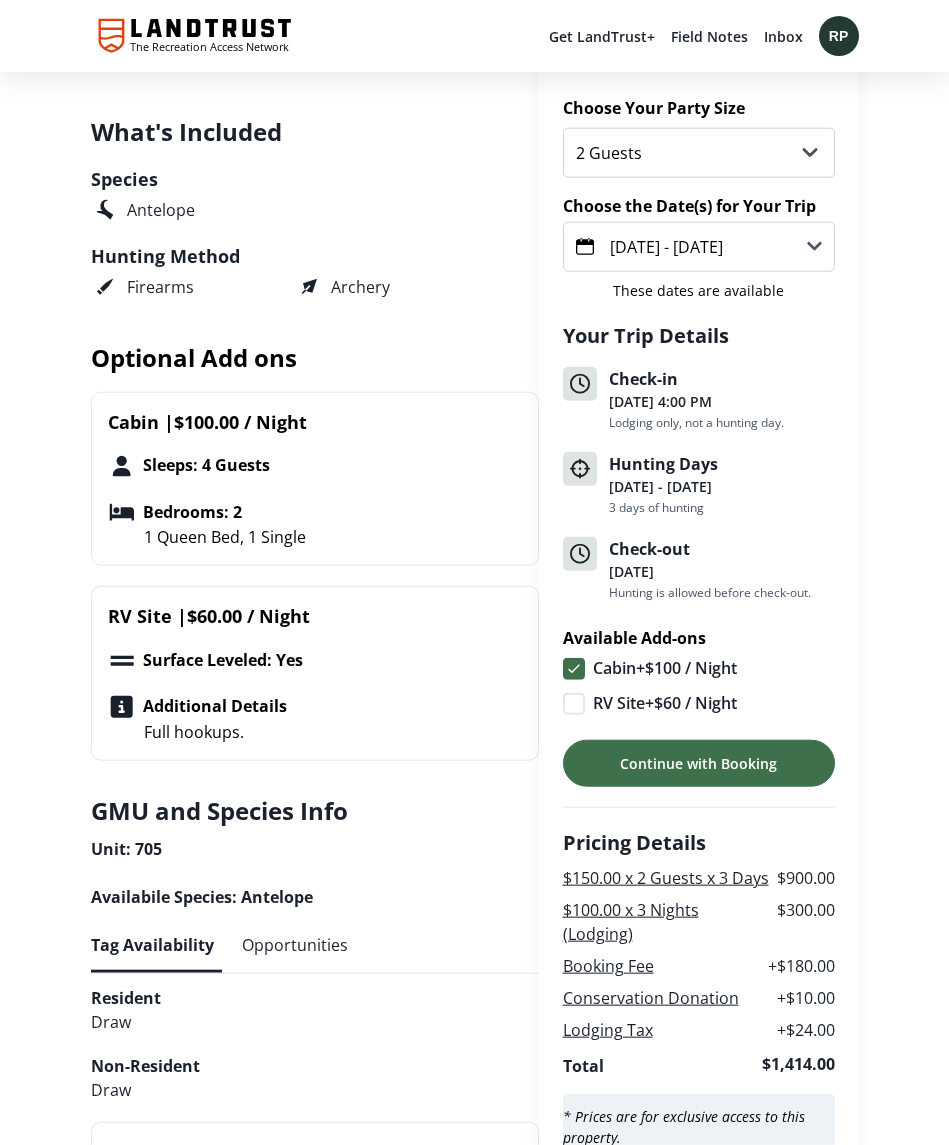 scroll, scrollTop: 618, scrollLeft: 0, axis: vertical 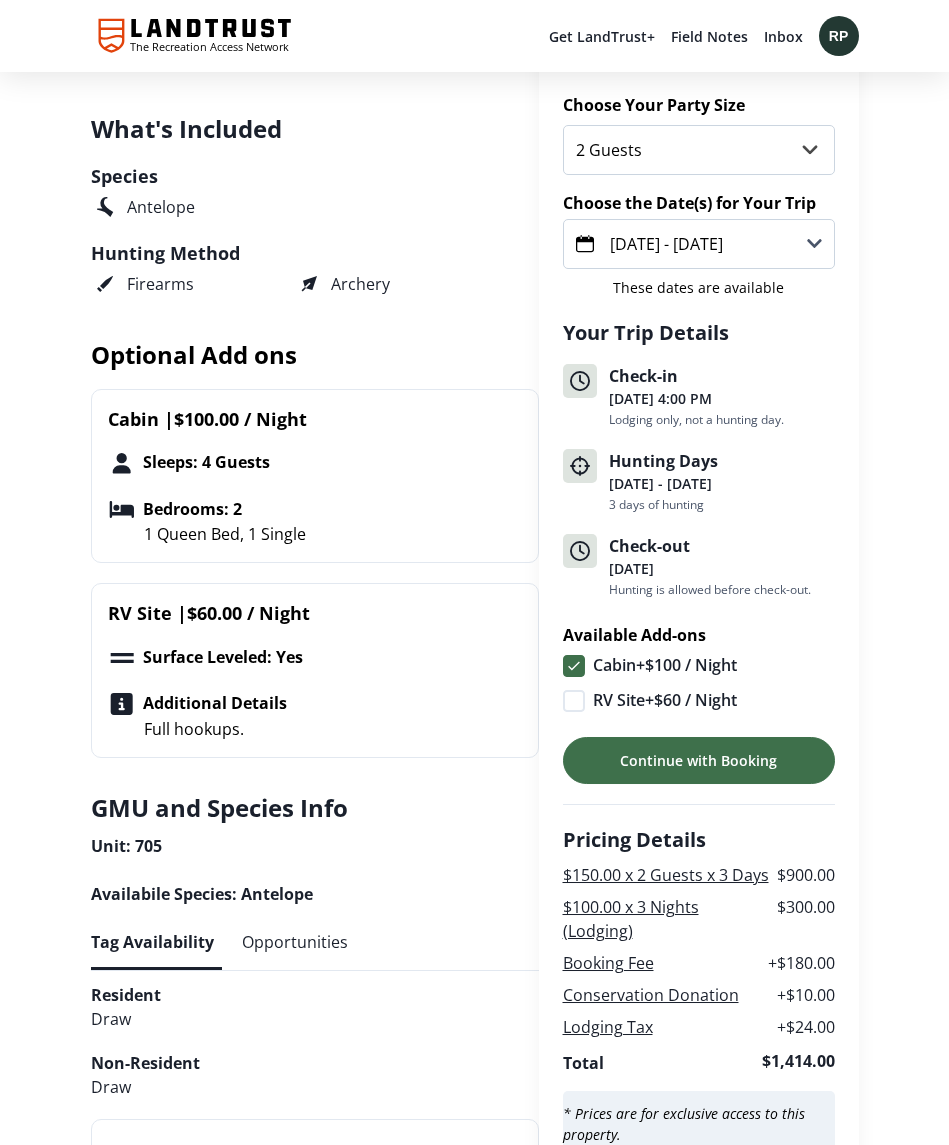 click 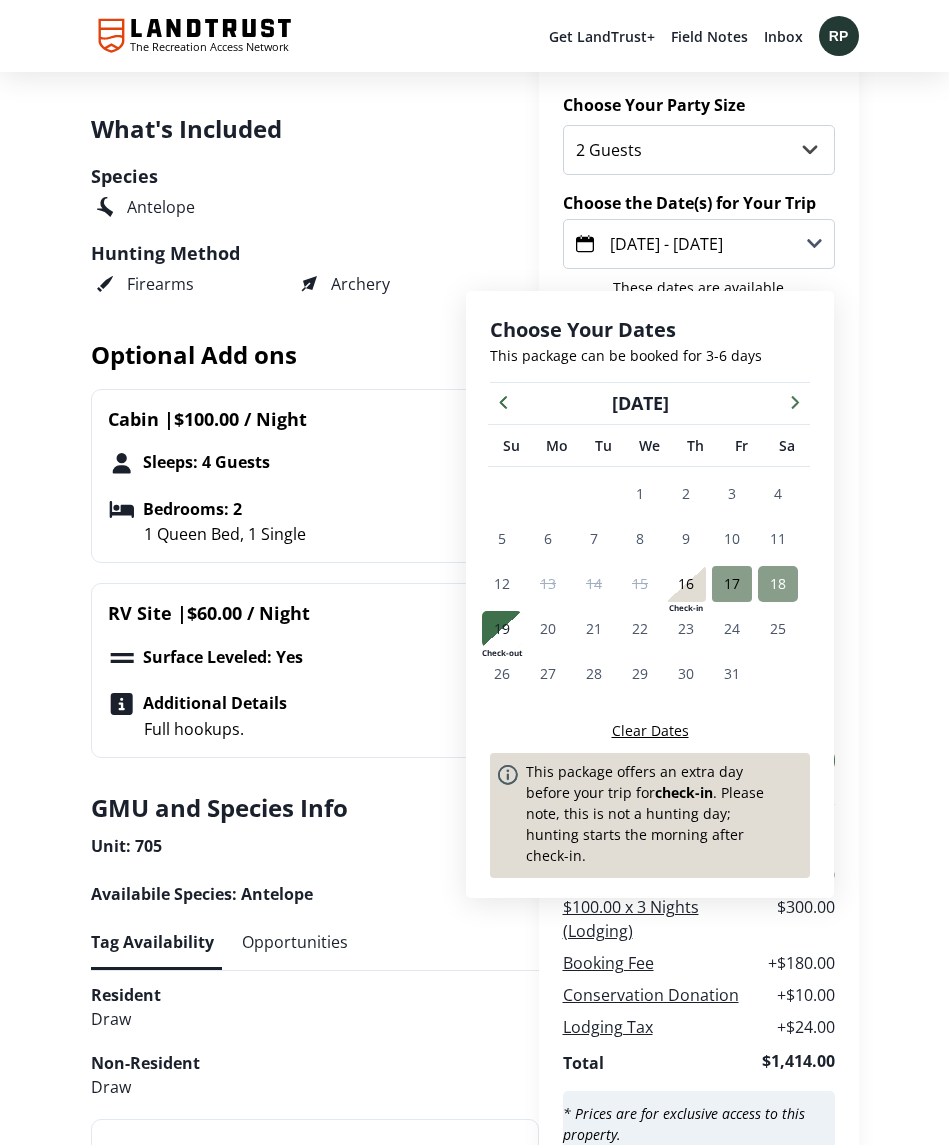 click on "Clear Dates" at bounding box center [650, 730] 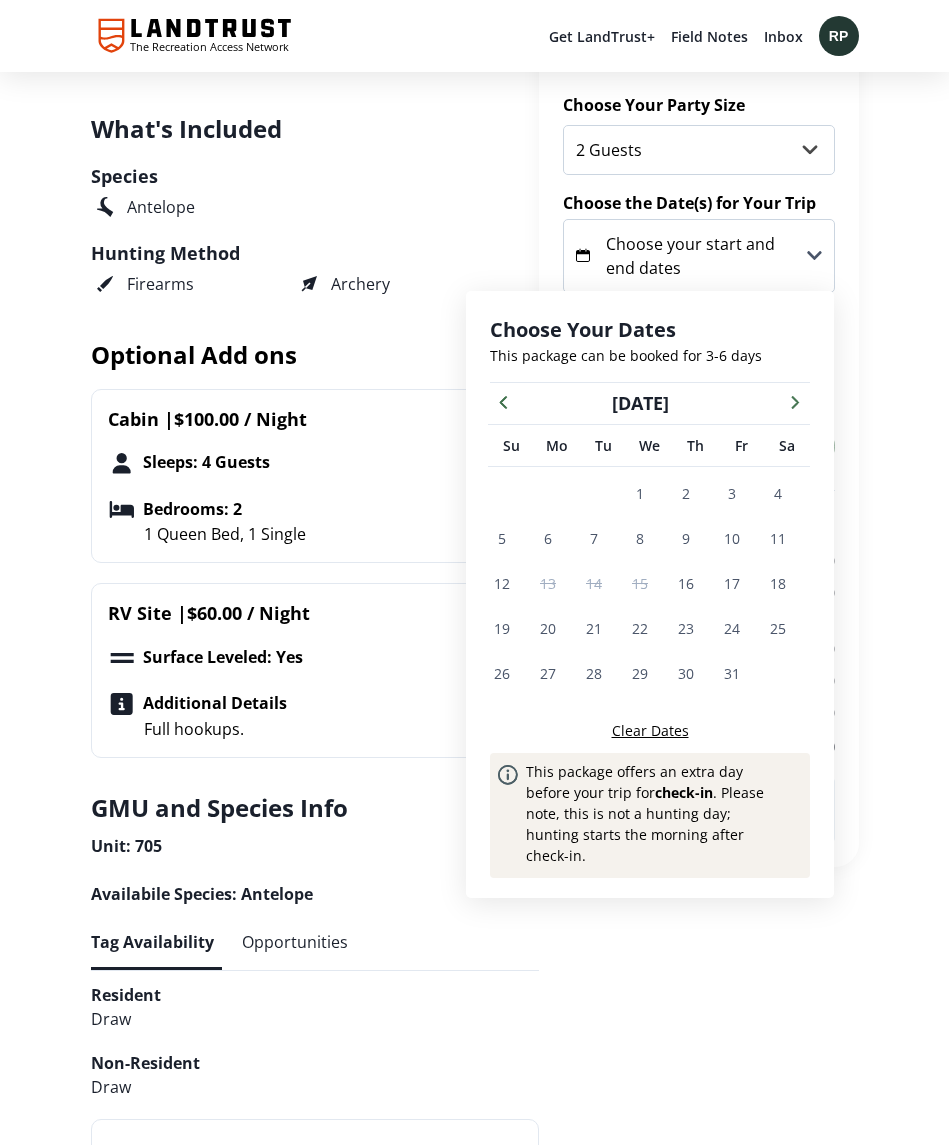 click on "17" at bounding box center (732, 583) 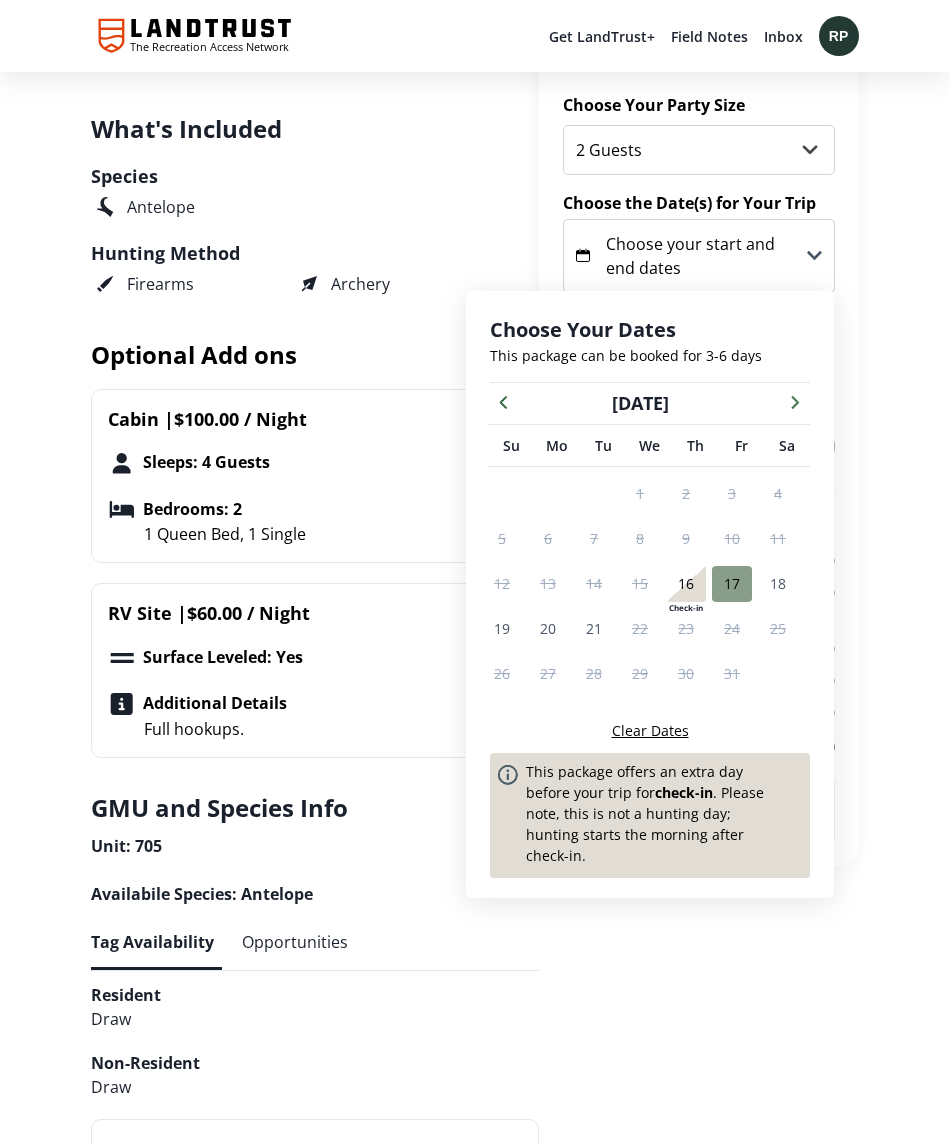 click on "Clear Dates" at bounding box center (650, 730) 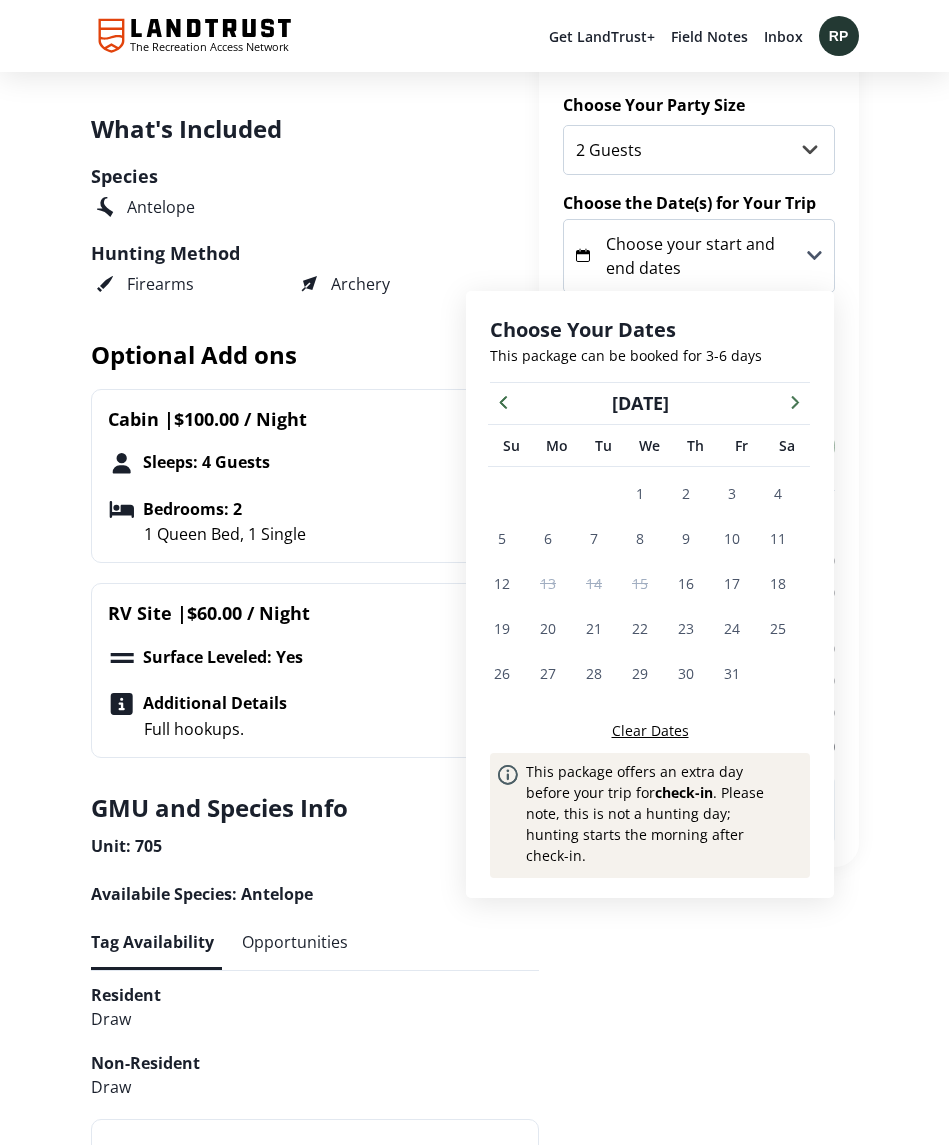 click on "16" at bounding box center (686, 583) 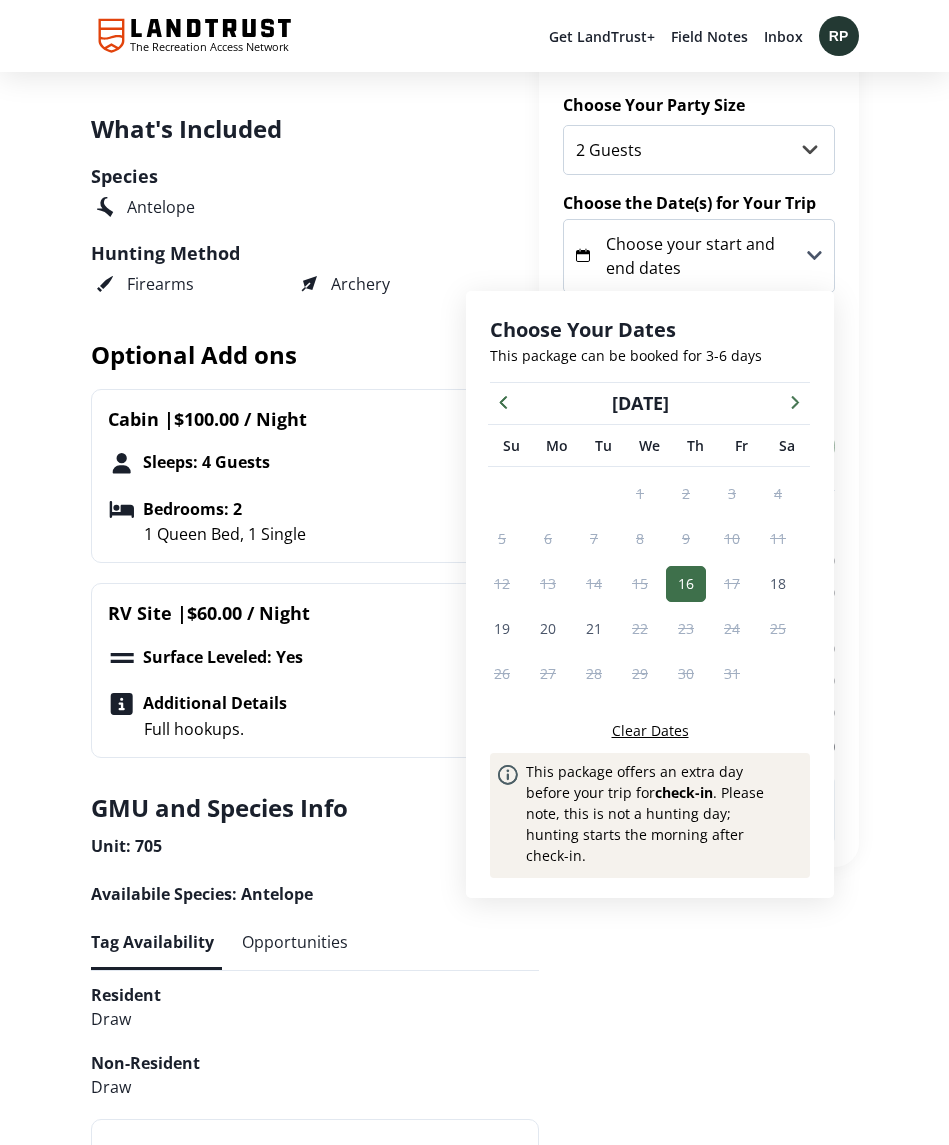 click on "Clear Dates" at bounding box center [650, 730] 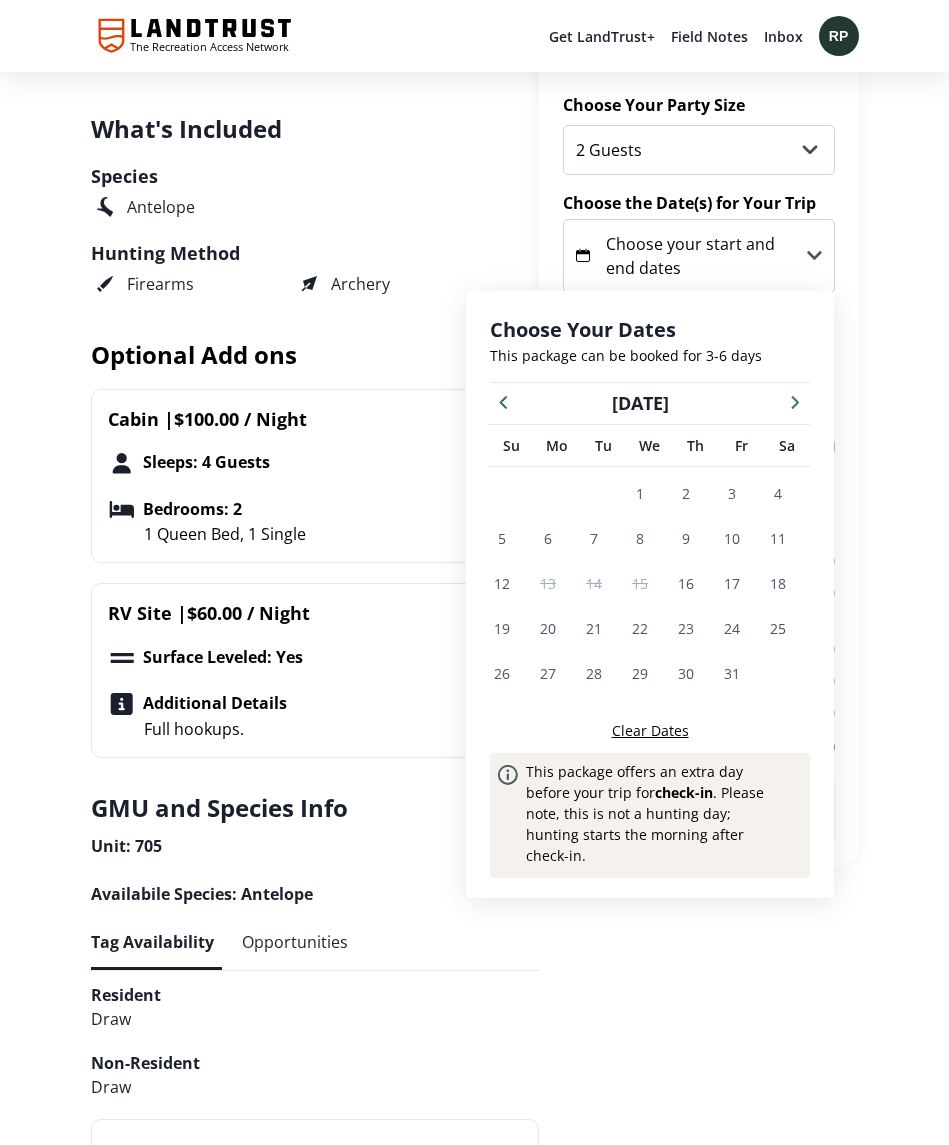 click on "17" at bounding box center [732, 583] 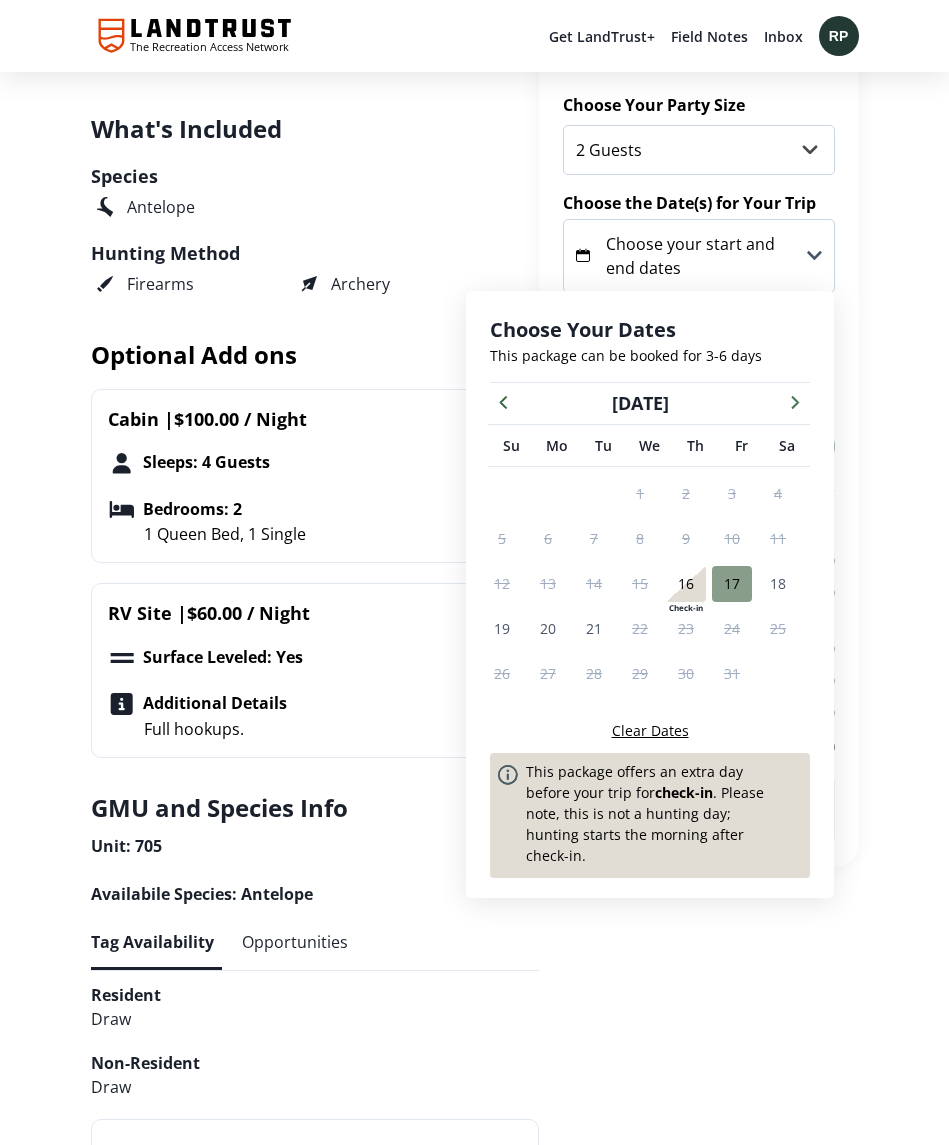click on "20" at bounding box center [548, 628] 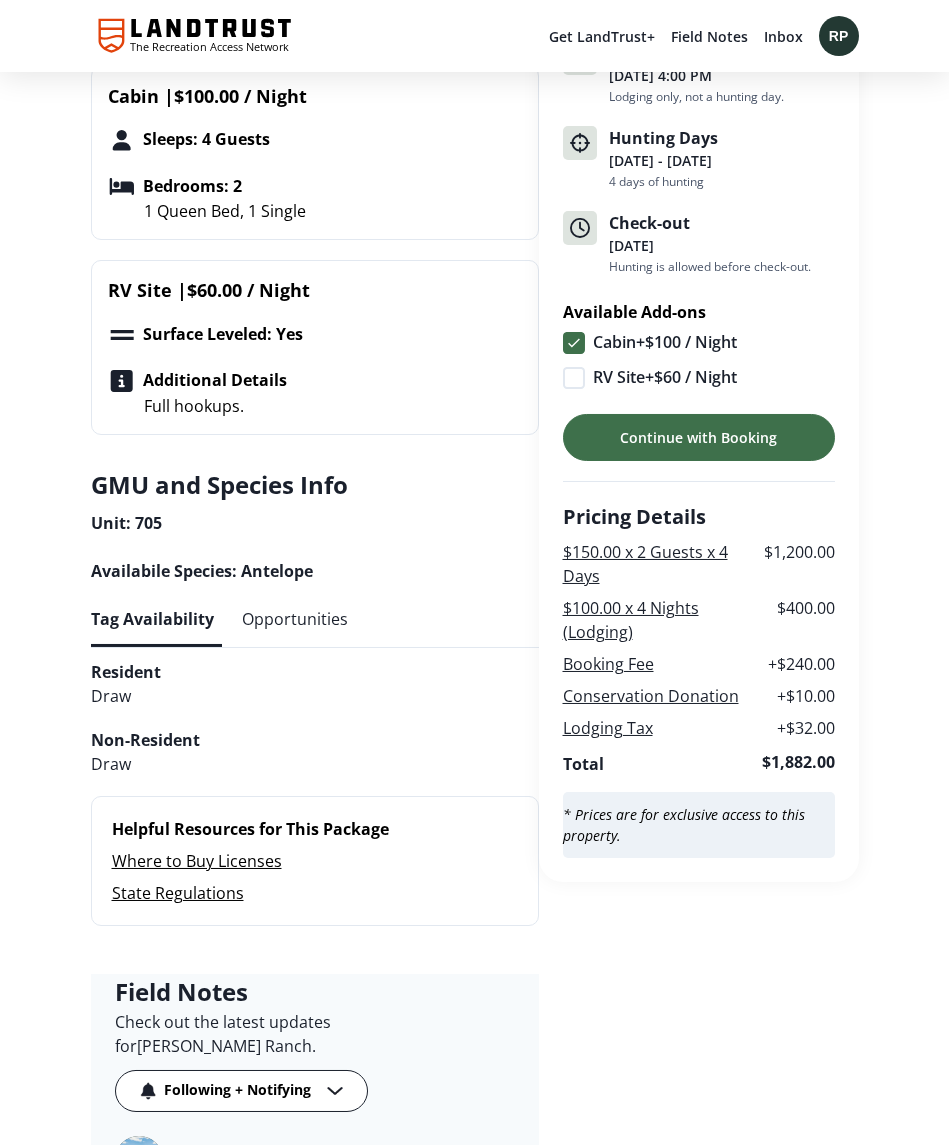 scroll, scrollTop: 941, scrollLeft: 0, axis: vertical 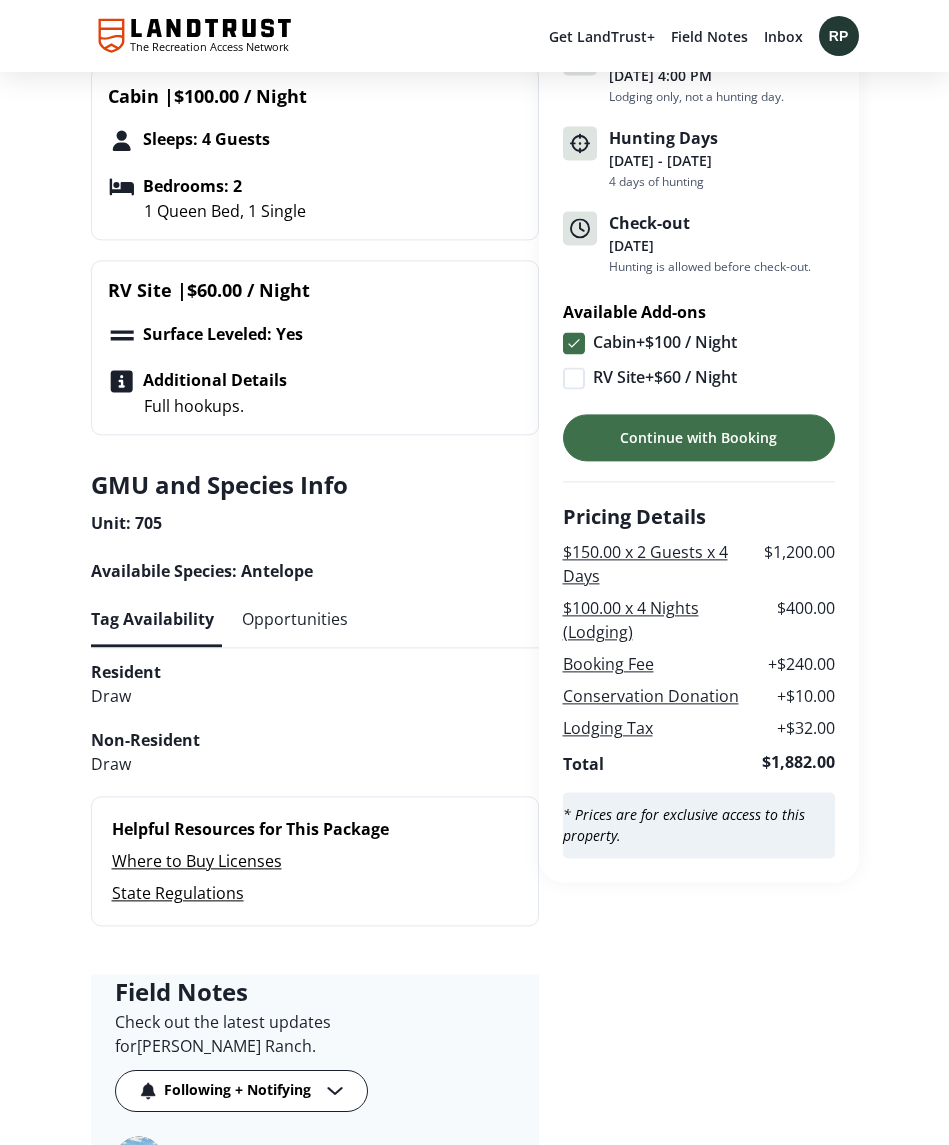 click on "Pricing Details" at bounding box center [634, 517] 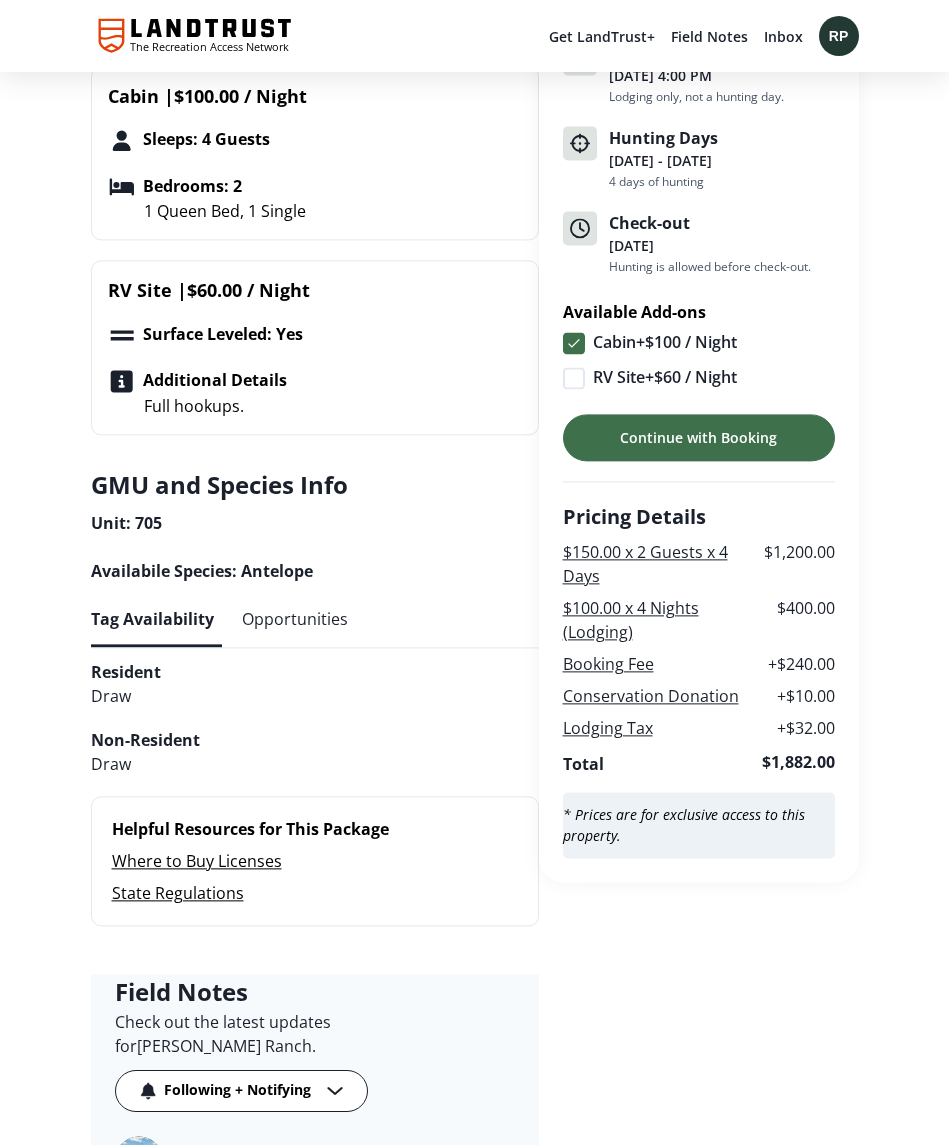 click on "$100.00 x 4 Nights (Lodging)" at bounding box center (631, 620) 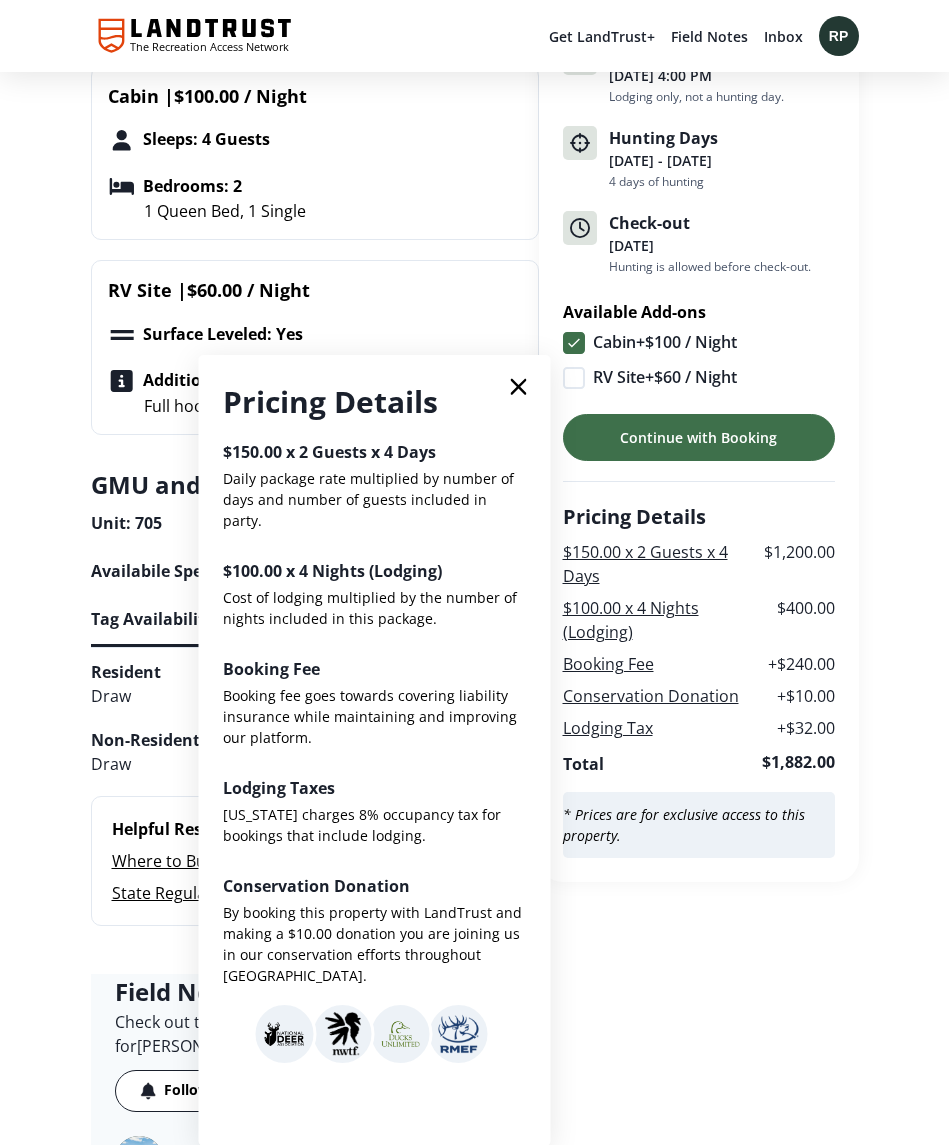 click 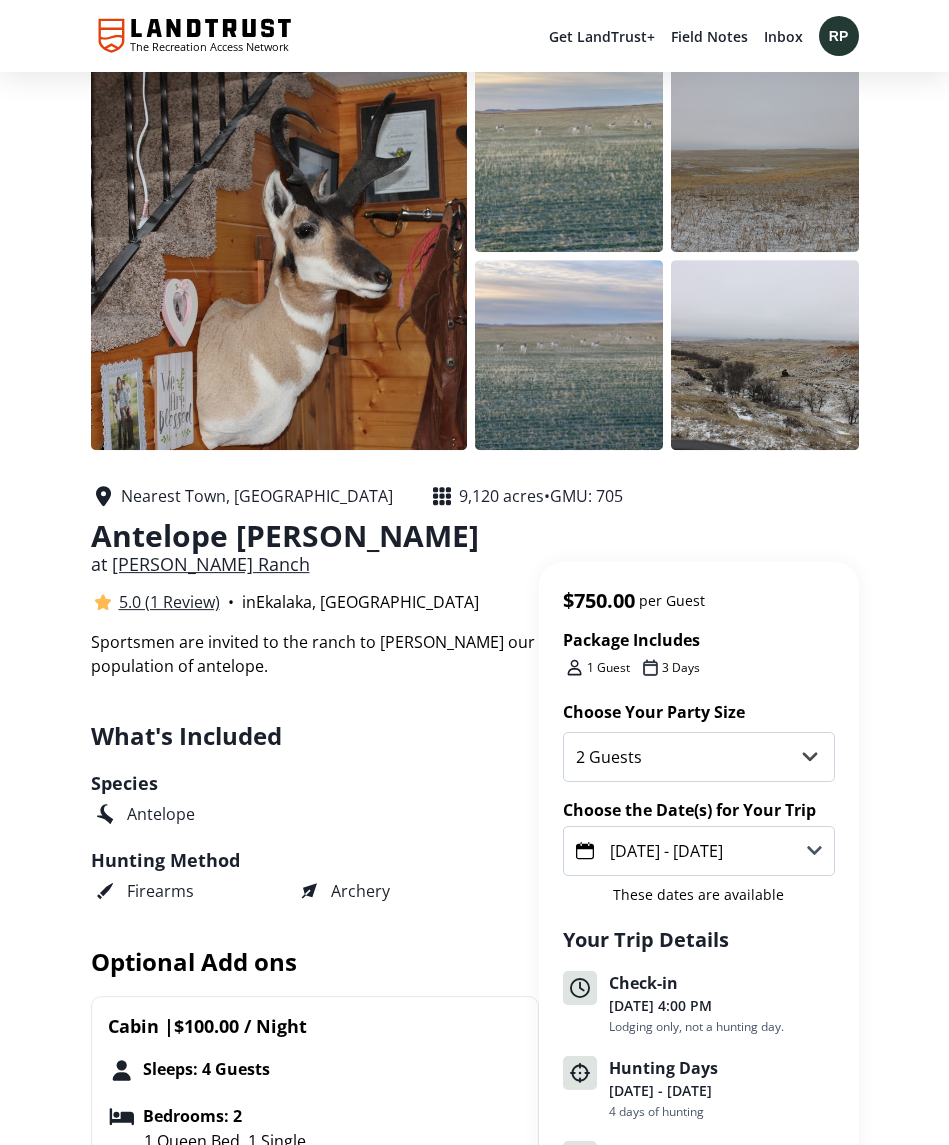 scroll, scrollTop: 0, scrollLeft: 0, axis: both 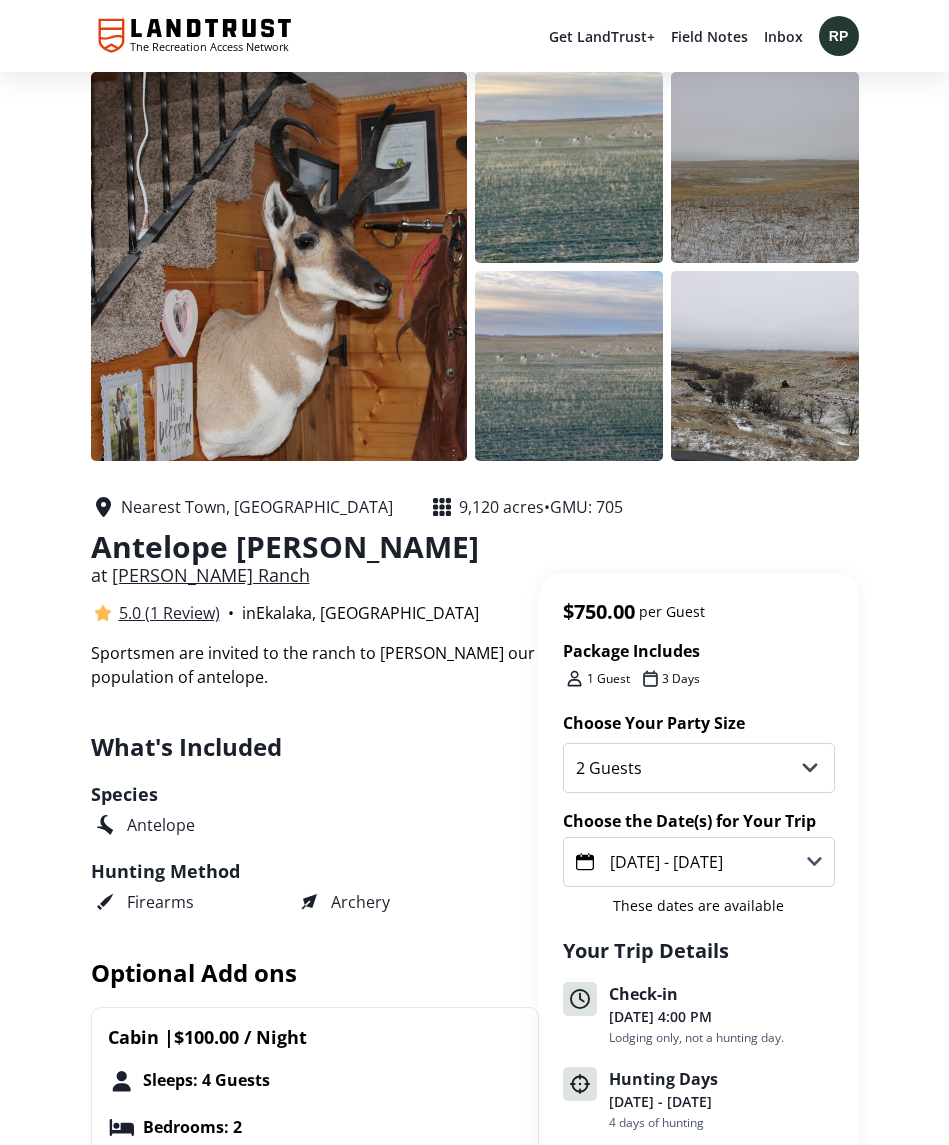 click at bounding box center [279, 266] 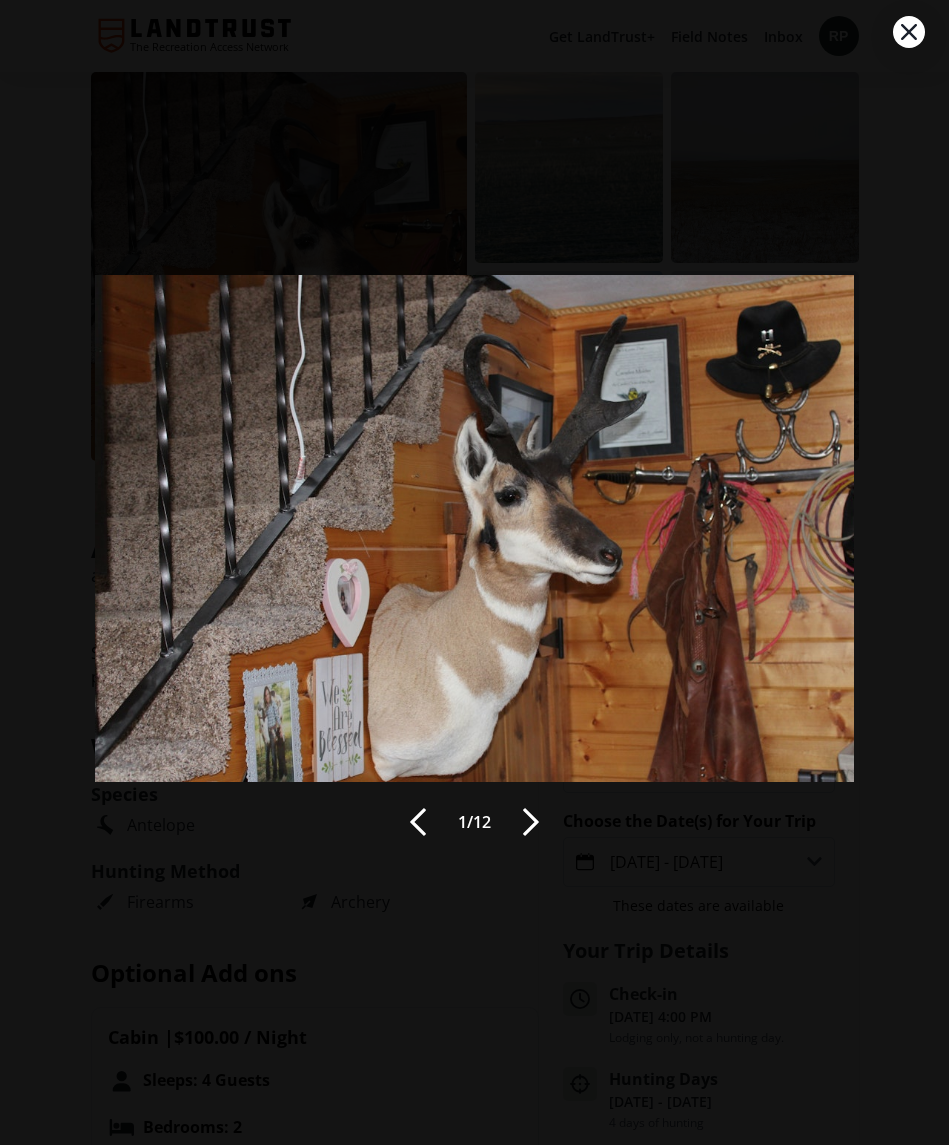 click at bounding box center [531, 822] 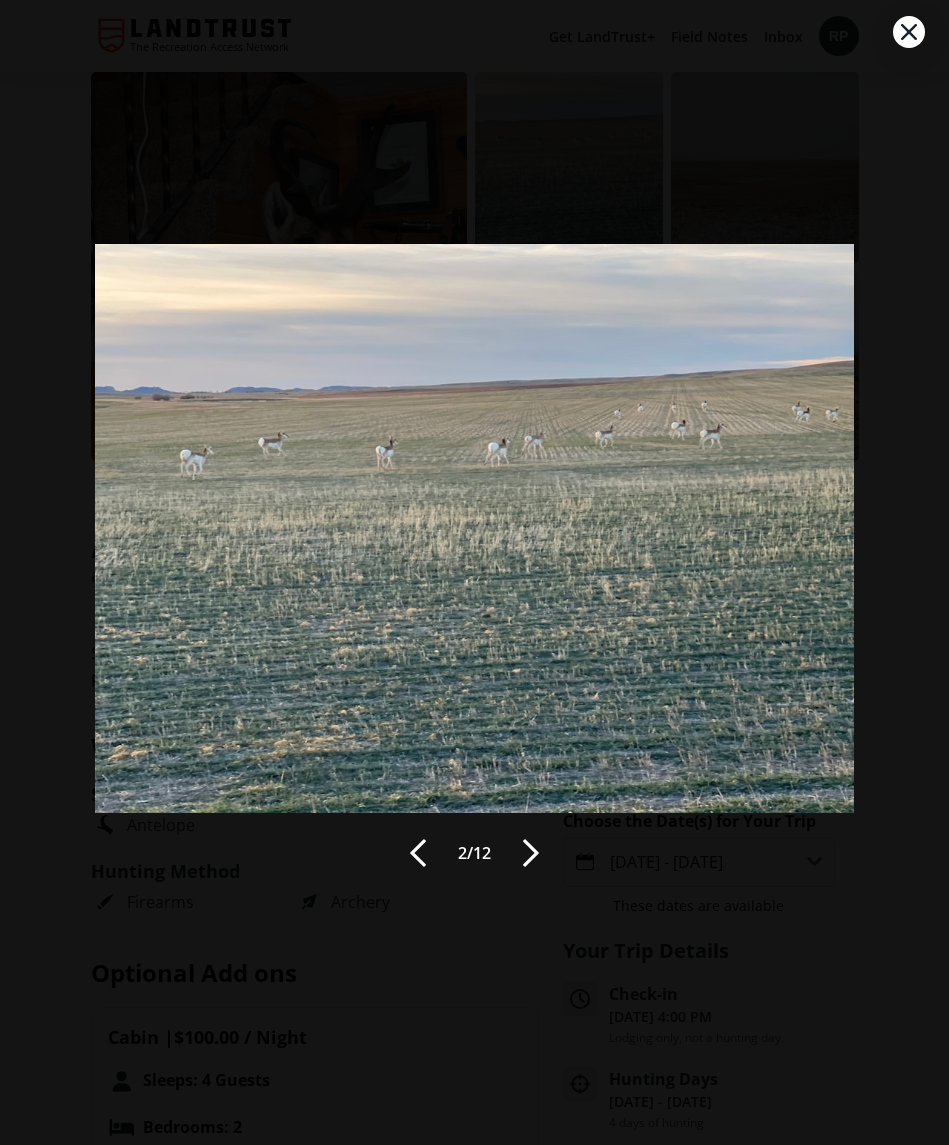 click at bounding box center (531, 853) 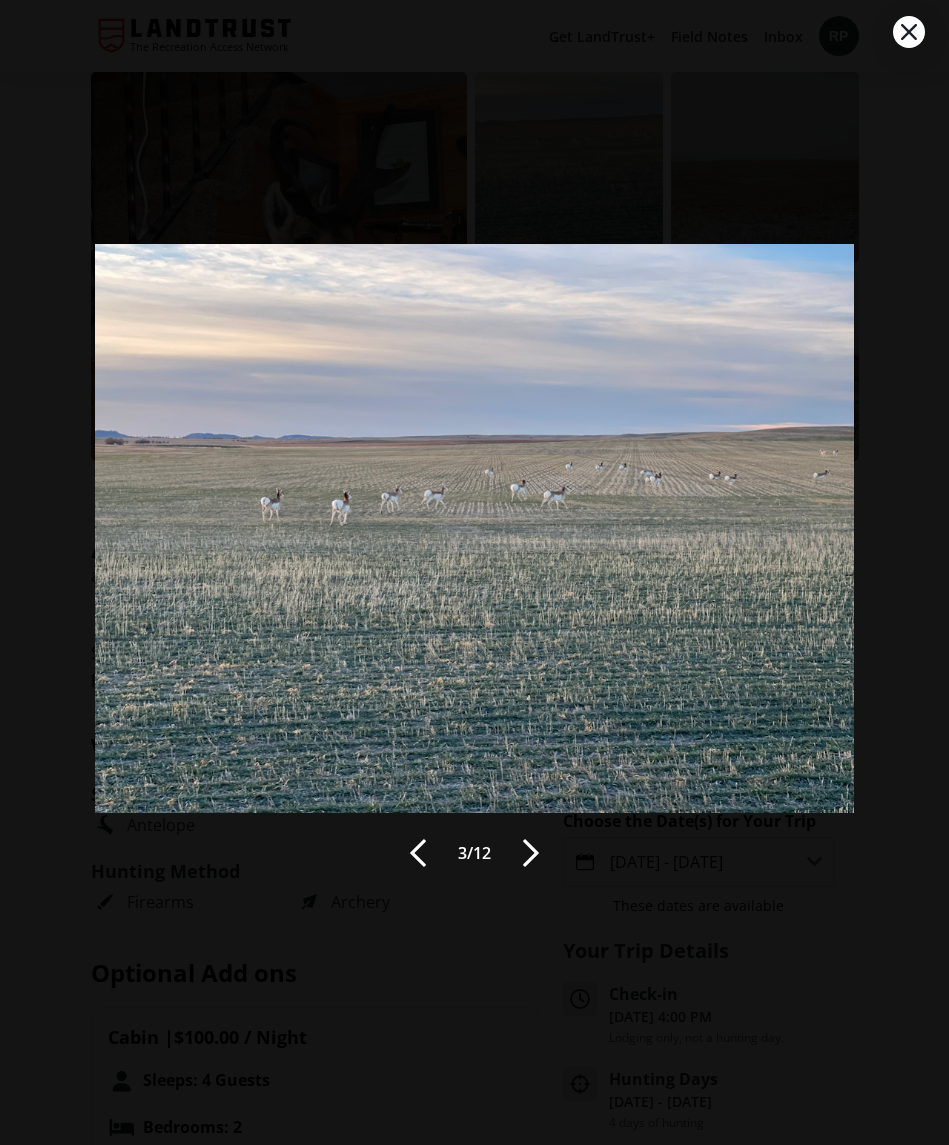 click at bounding box center [531, 853] 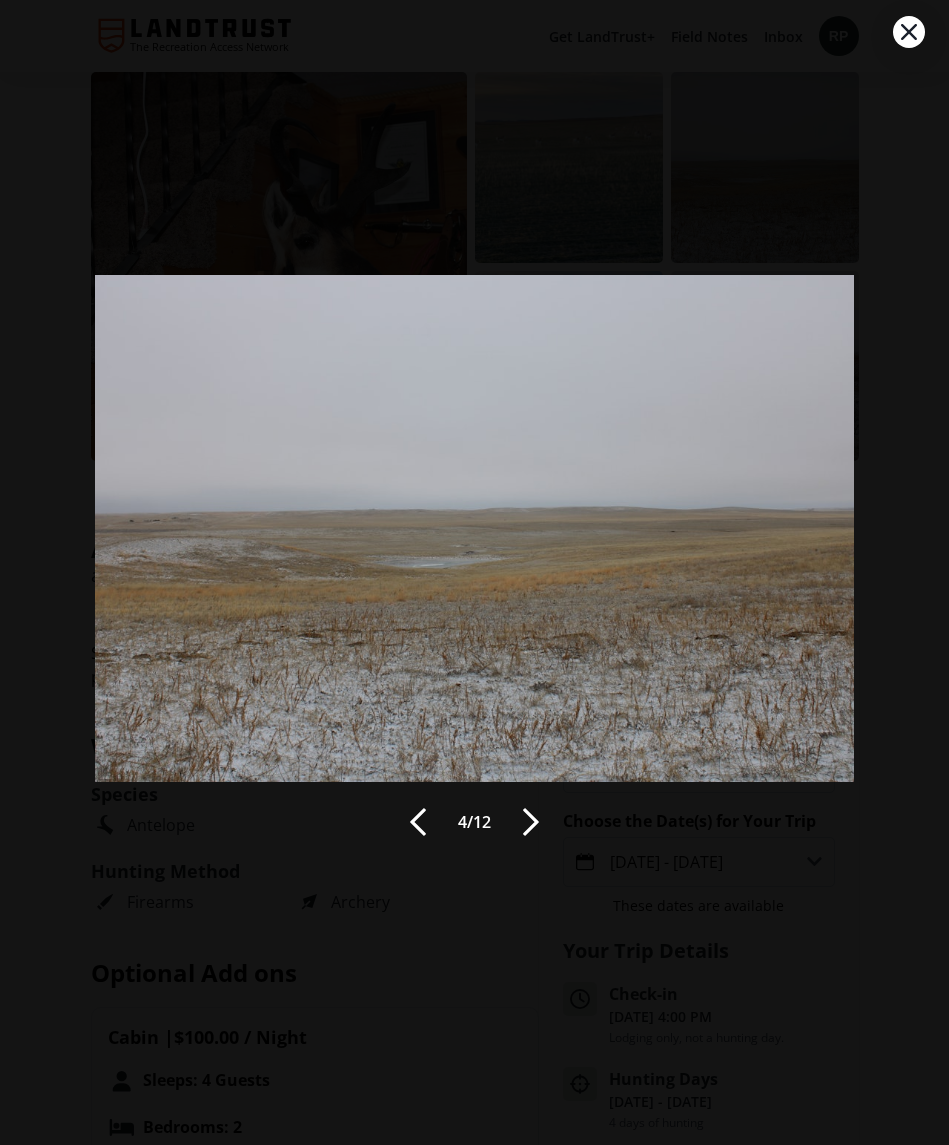 click at bounding box center (531, 822) 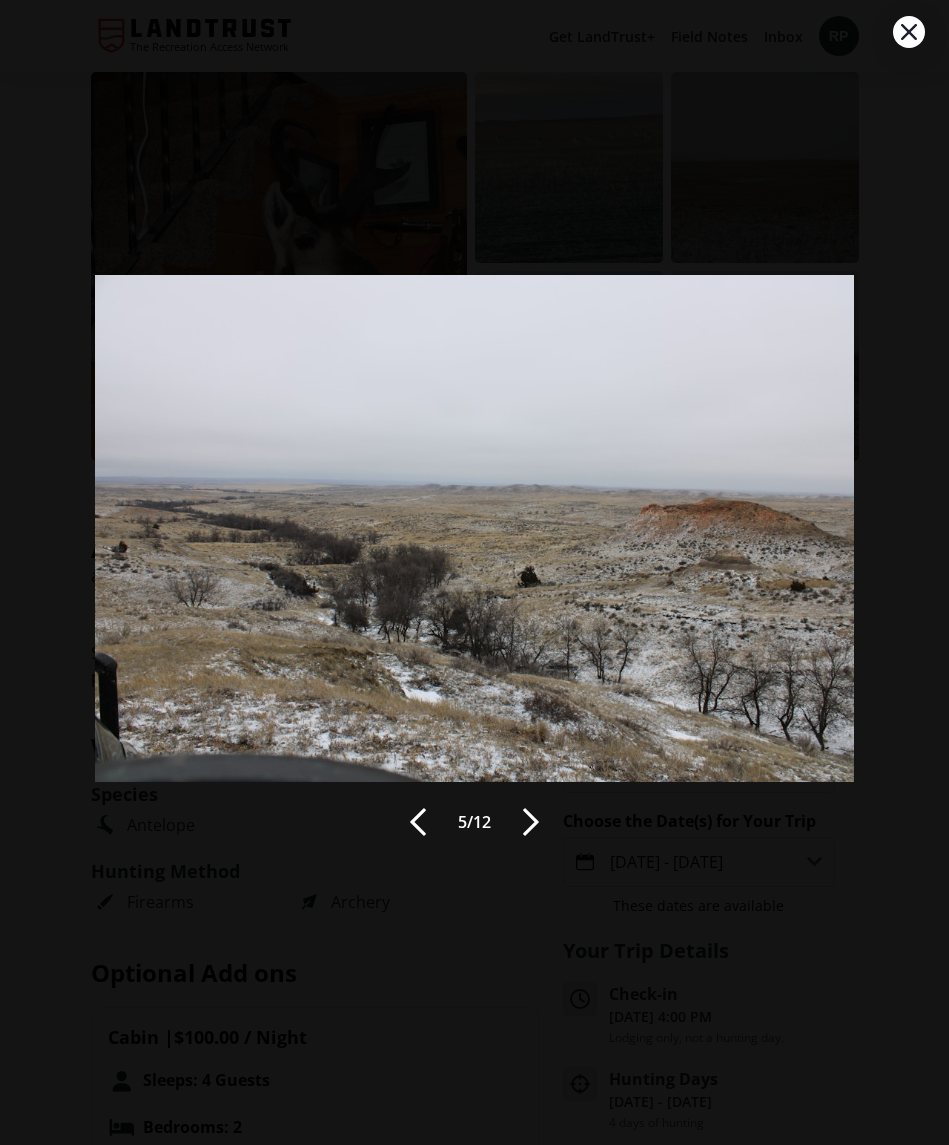click at bounding box center (531, 822) 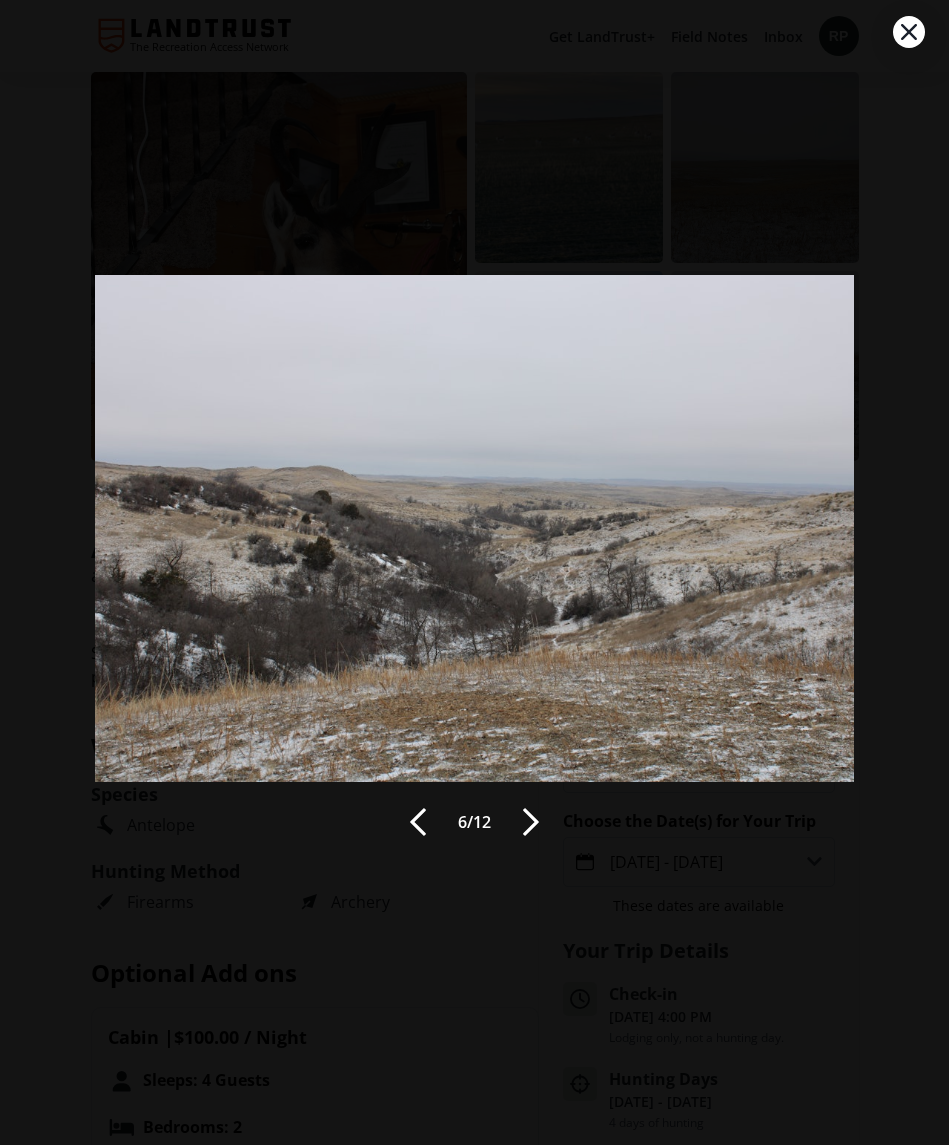 click at bounding box center [531, 822] 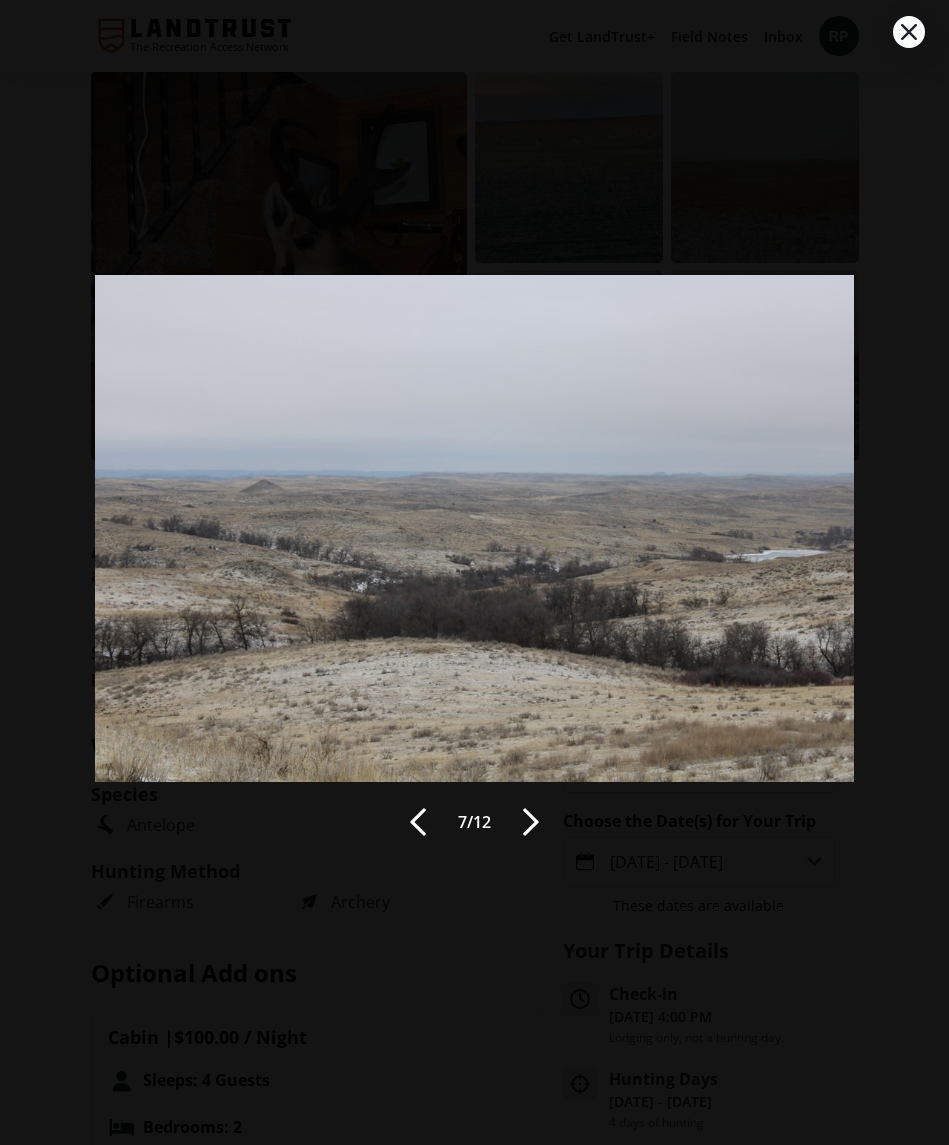 click at bounding box center [531, 822] 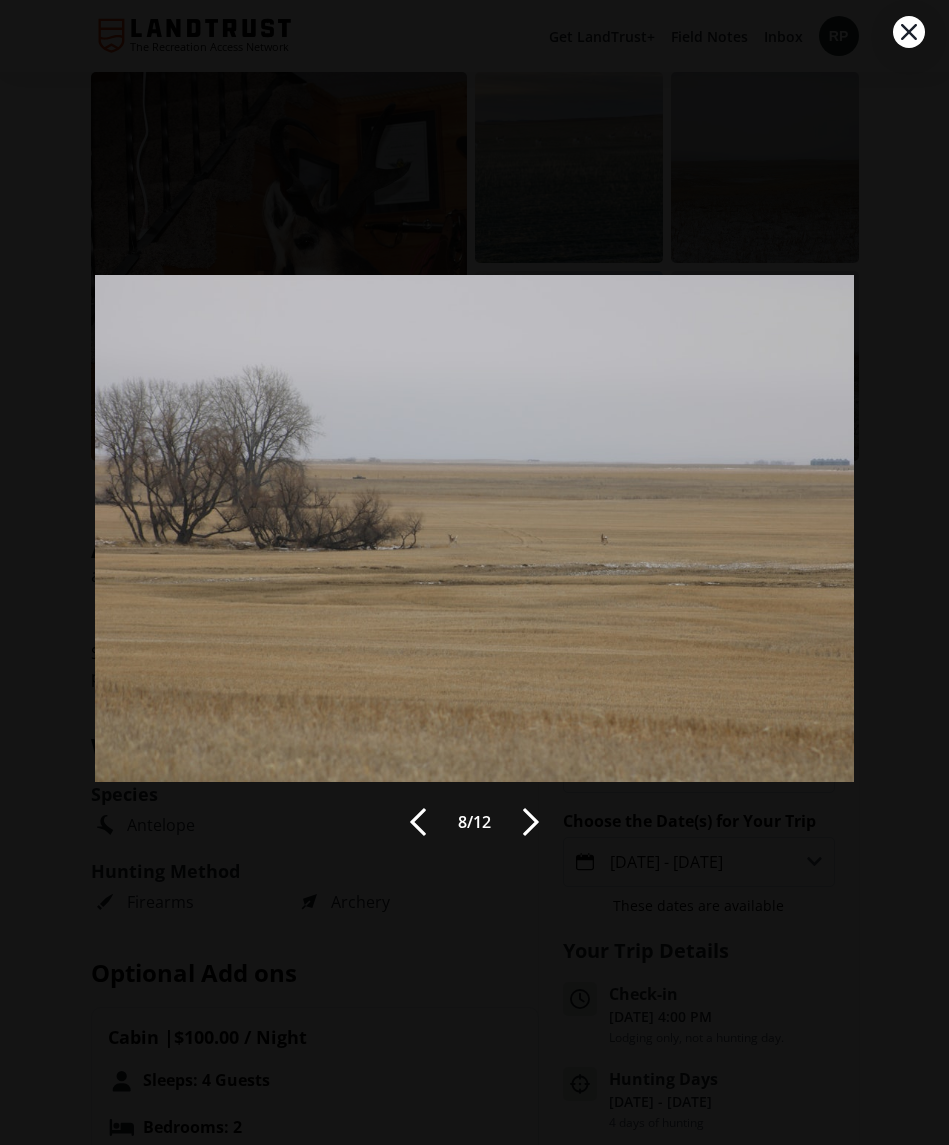 click at bounding box center [531, 822] 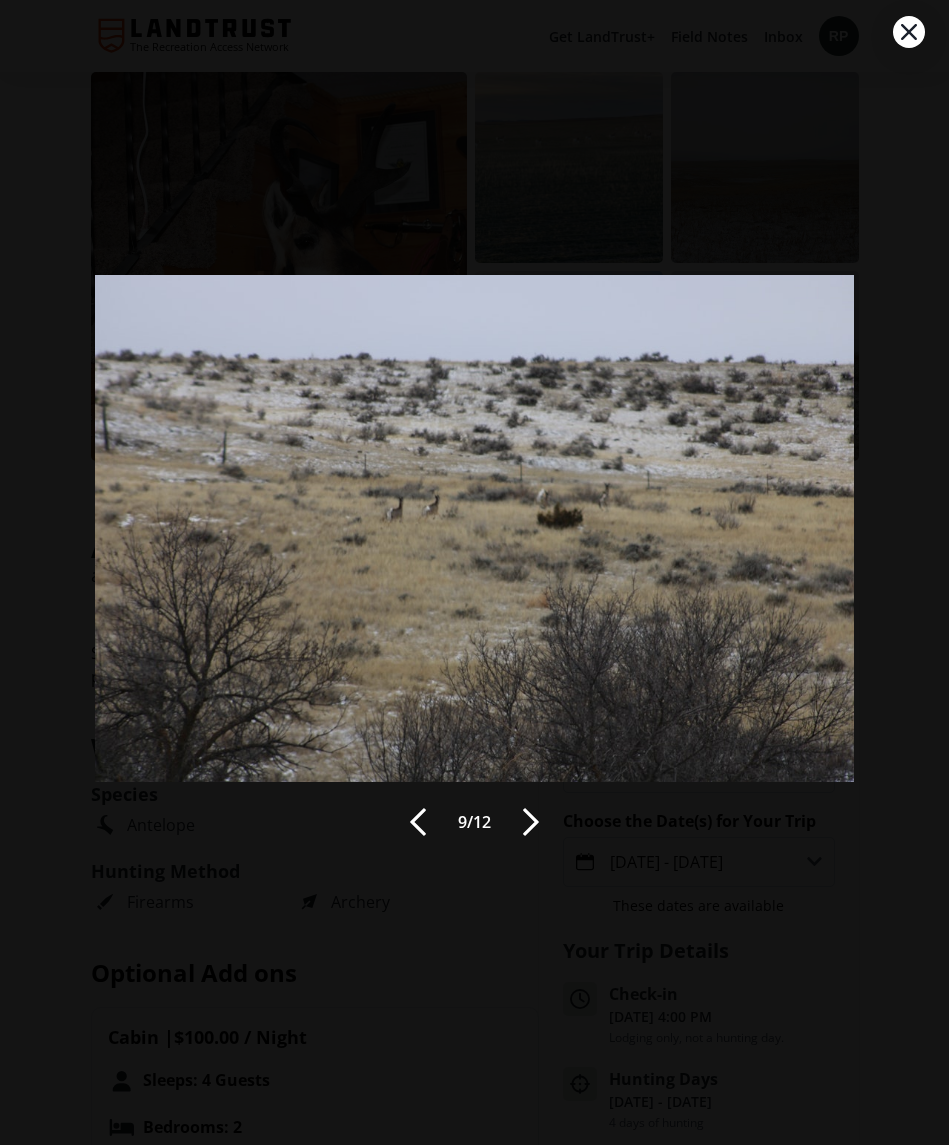 click at bounding box center (531, 822) 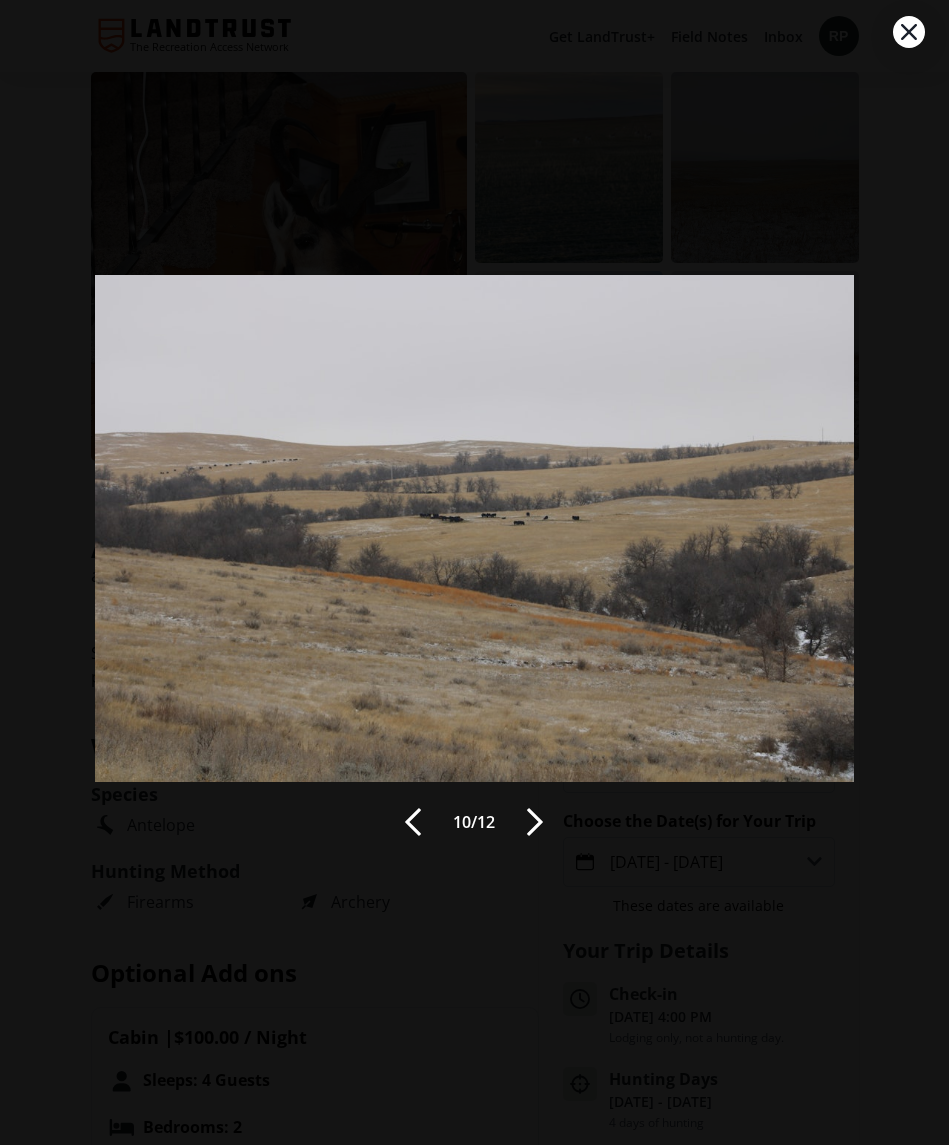 click at bounding box center [535, 822] 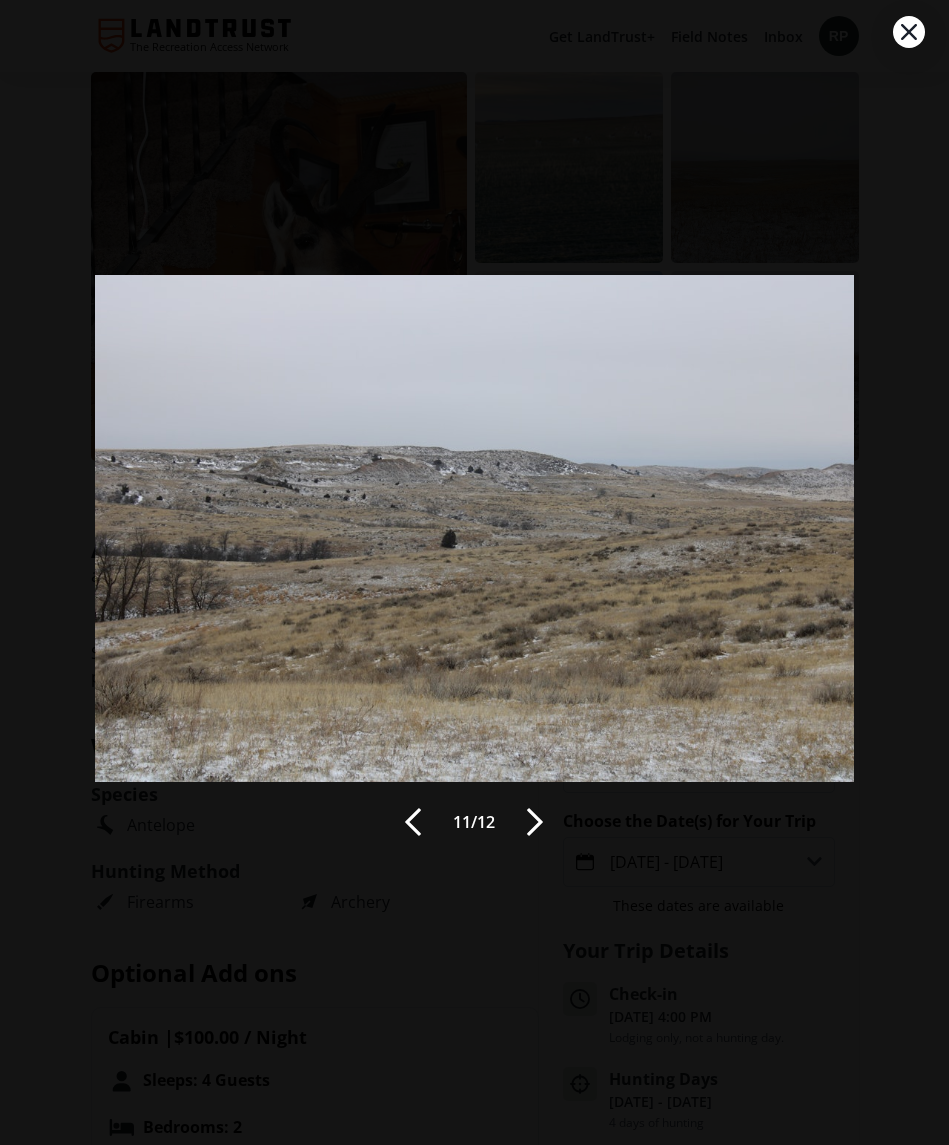 click at bounding box center [535, 822] 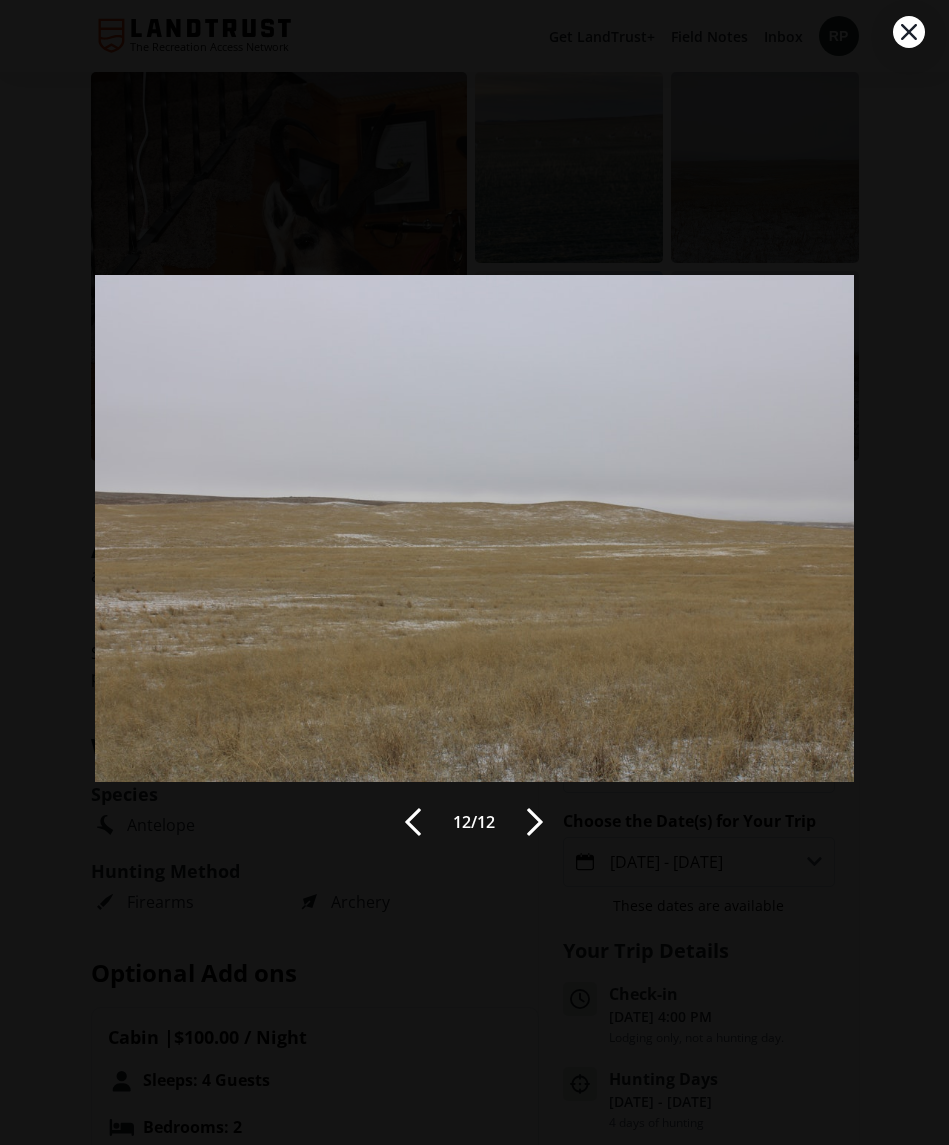 click at bounding box center [909, 32] 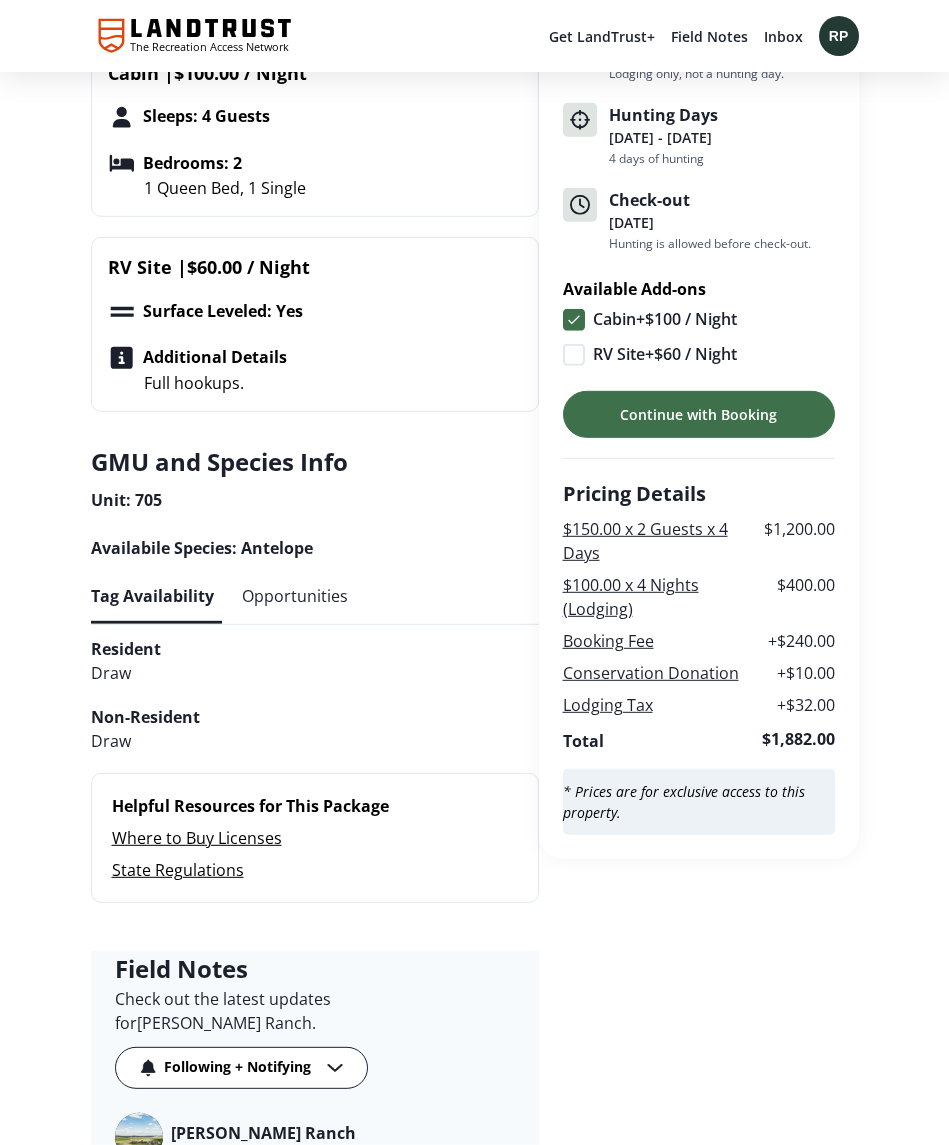 scroll, scrollTop: 967, scrollLeft: 0, axis: vertical 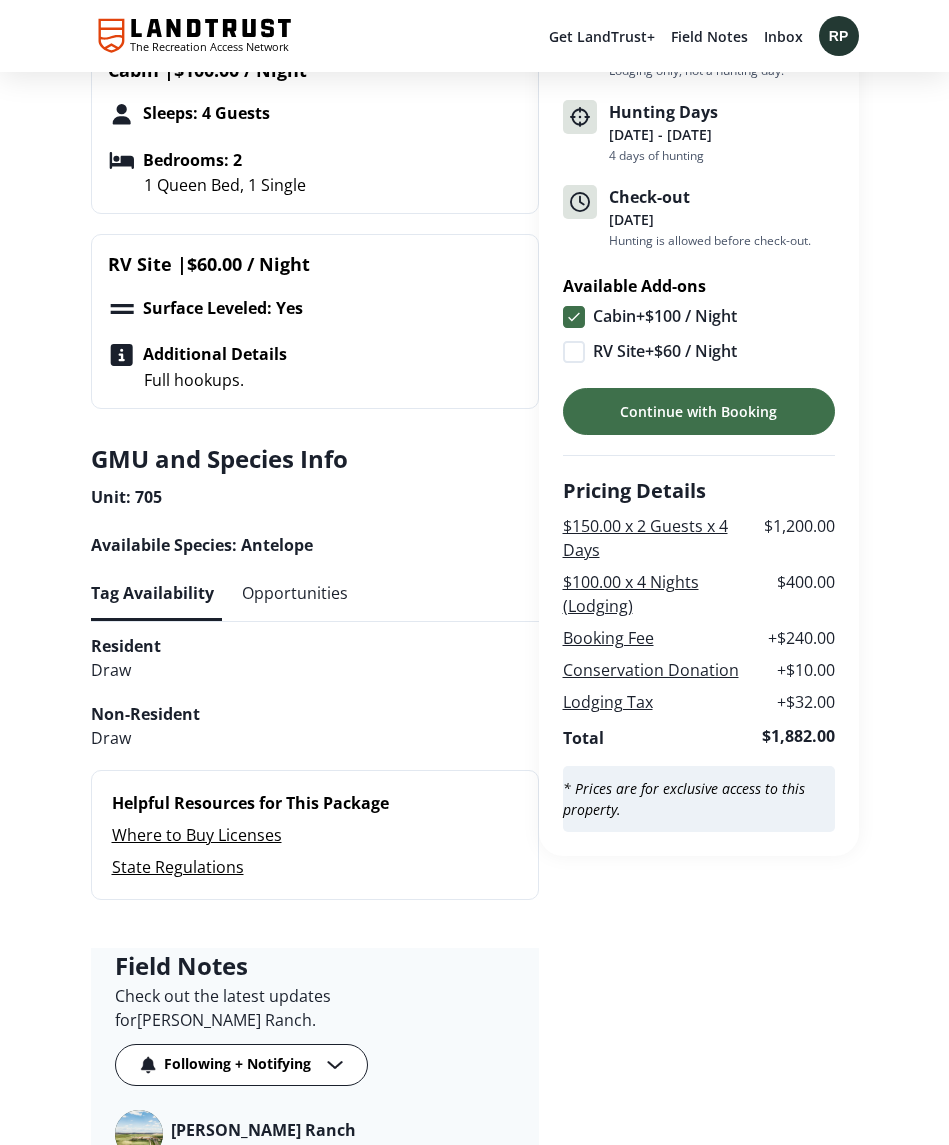 click on "Opportunities" at bounding box center [295, 593] 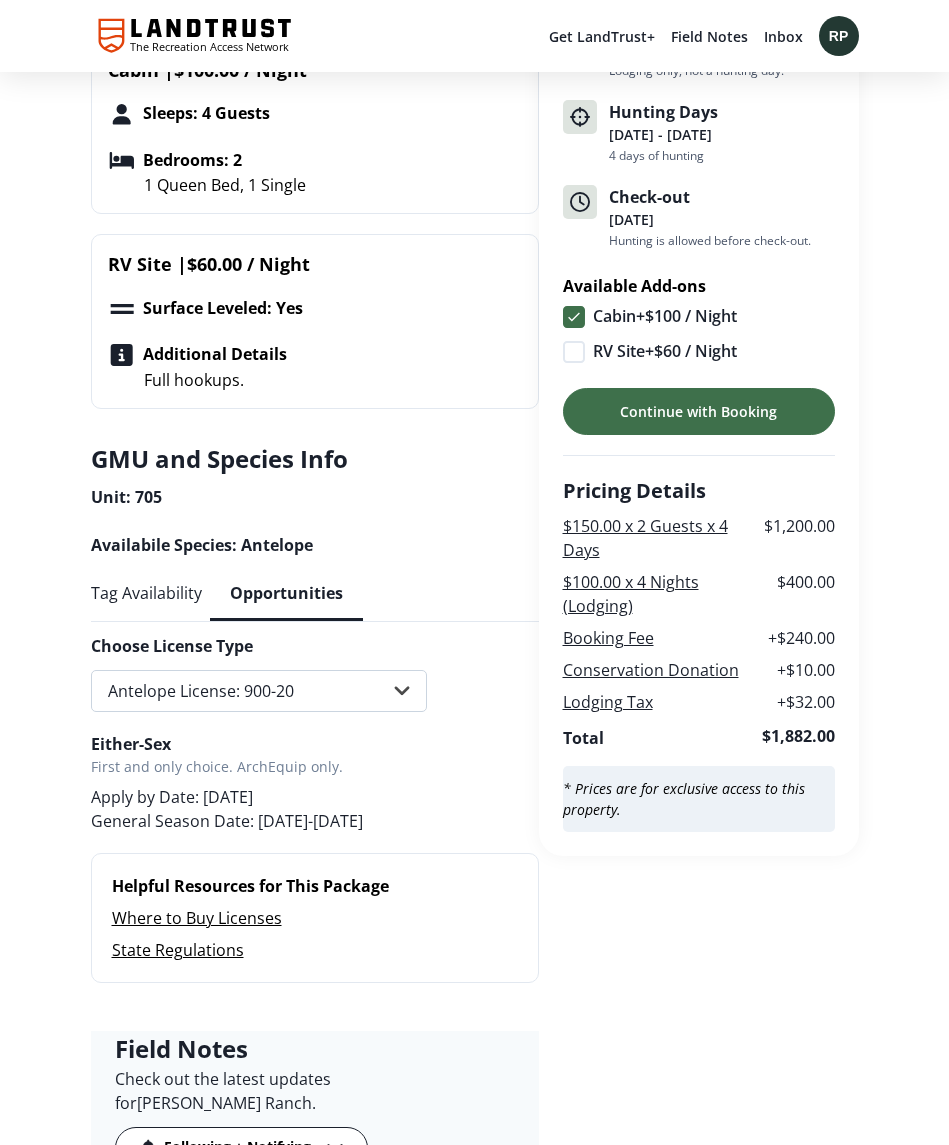 click on "Tag Availability" at bounding box center (146, 593) 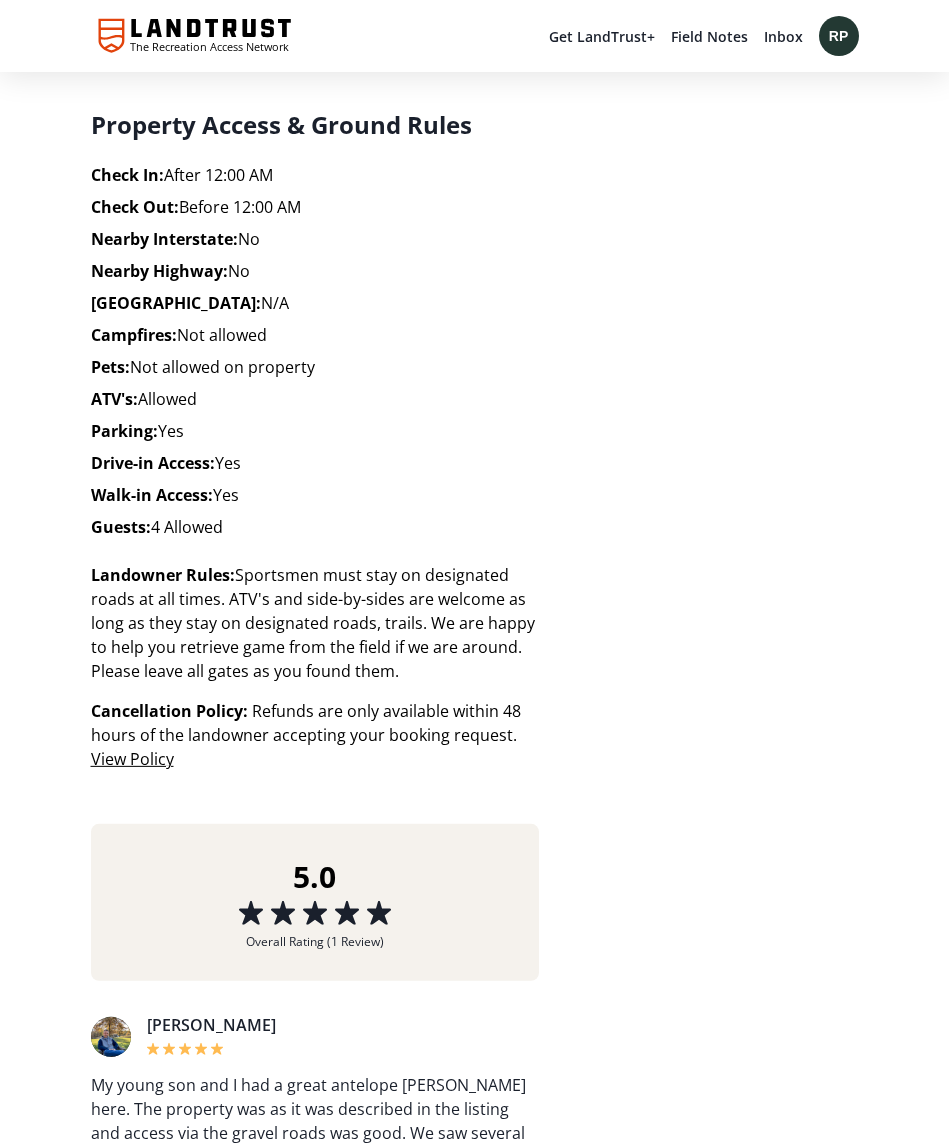 scroll, scrollTop: 4594, scrollLeft: 0, axis: vertical 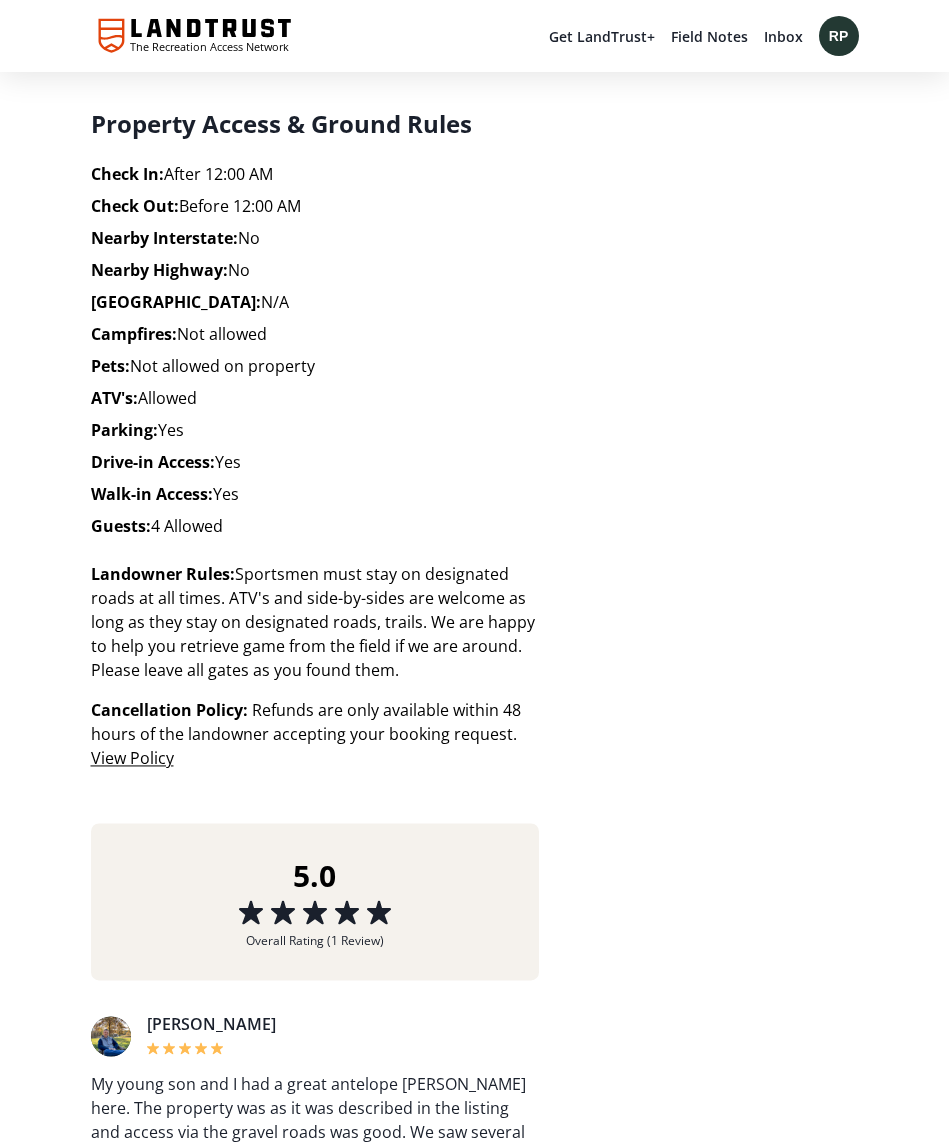 click on "View Policy" at bounding box center (132, 758) 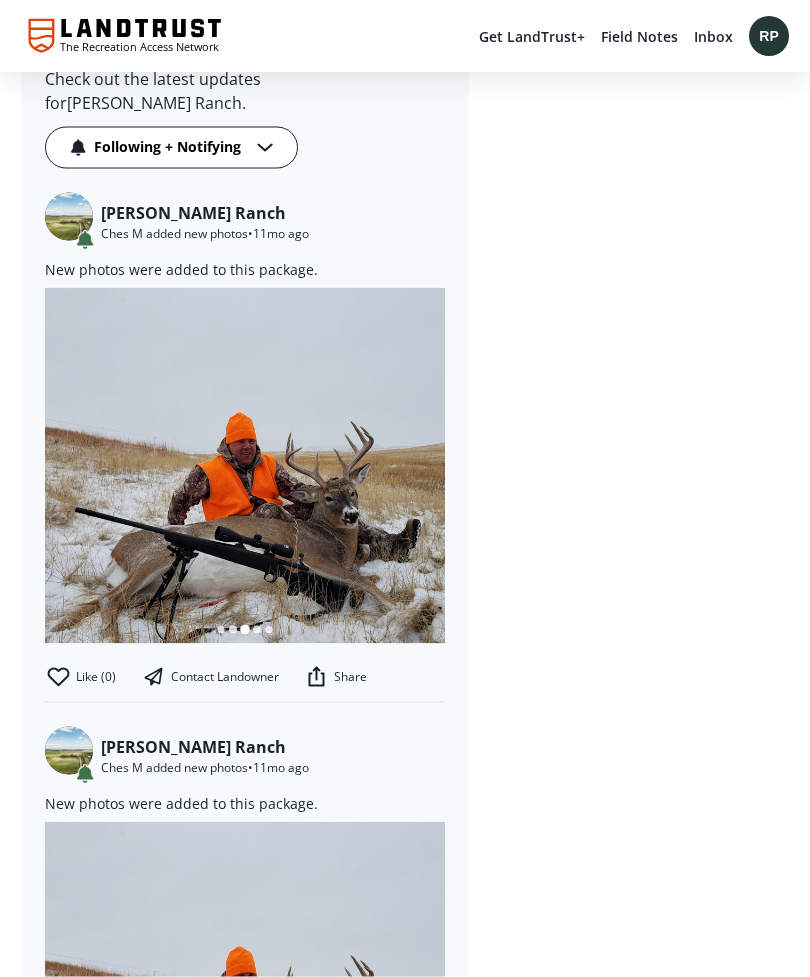 scroll, scrollTop: 1825, scrollLeft: 0, axis: vertical 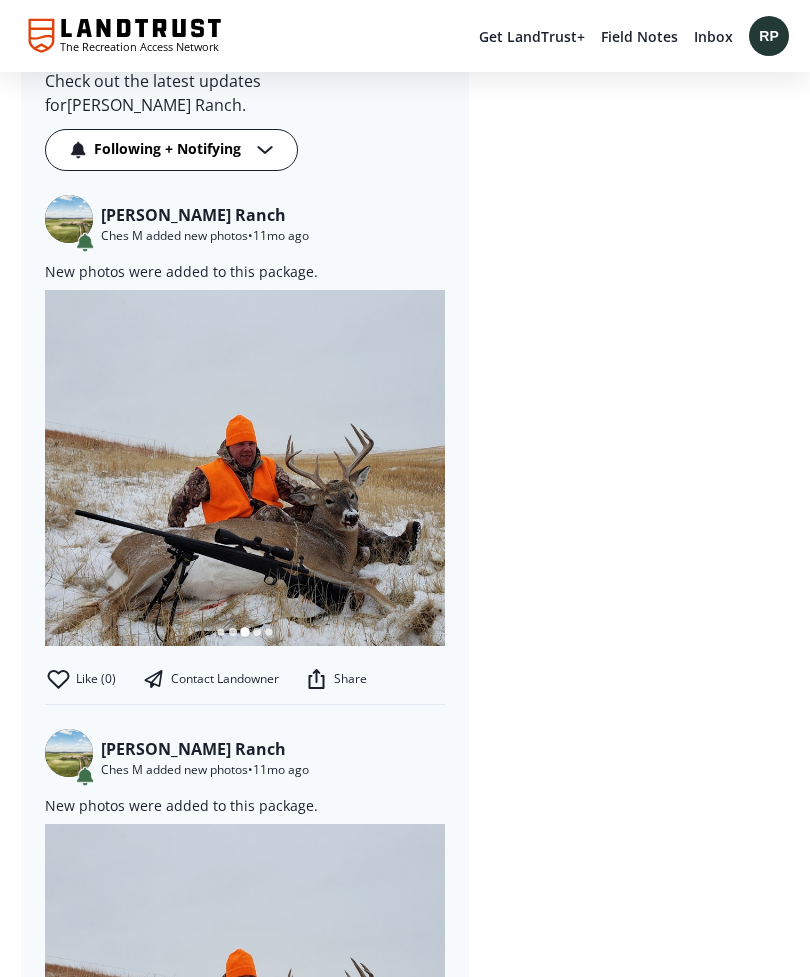 click on "$750.00 per Guest Package Includes 1 Guest 3 Days Choose Your Party Size 1  Guest 2  Guests 3  Guests 4  Guests Choose the Date(s) for Your Trip [DATE] - [DATE] These dates are available Your Trip Details Check-in [DATE] 4:00 PM Lodging only, not a hunting day. Hunting Days [DATE] - [DATE] 4 days of hunting Check-out [DATE] Hunting is allowed before check-out. Available Add-ons Cabin  +  $100 / Night RV Site  +  $60 / Night Continue with Booking Pricing Details $150.00 x 2 Guests x 4 Days $1,200.00 $100.00 x 4 Nights (Lodging) $400.00 Booking Fee + $240.00 Conservation Donation + $10.00 Lodging Tax + $32.00 Total $1,882.00 * Prices are for exclusive access to this property. Book Now, Pay Later with Credova Get a real-time decision on available financing options. Based on your application acceptance, you will receive a virtual debit card from Credova that you can use for this LandTrust booking. How it works Select the "Get Prequalified" button at checkout. Close" at bounding box center (629, 2018) 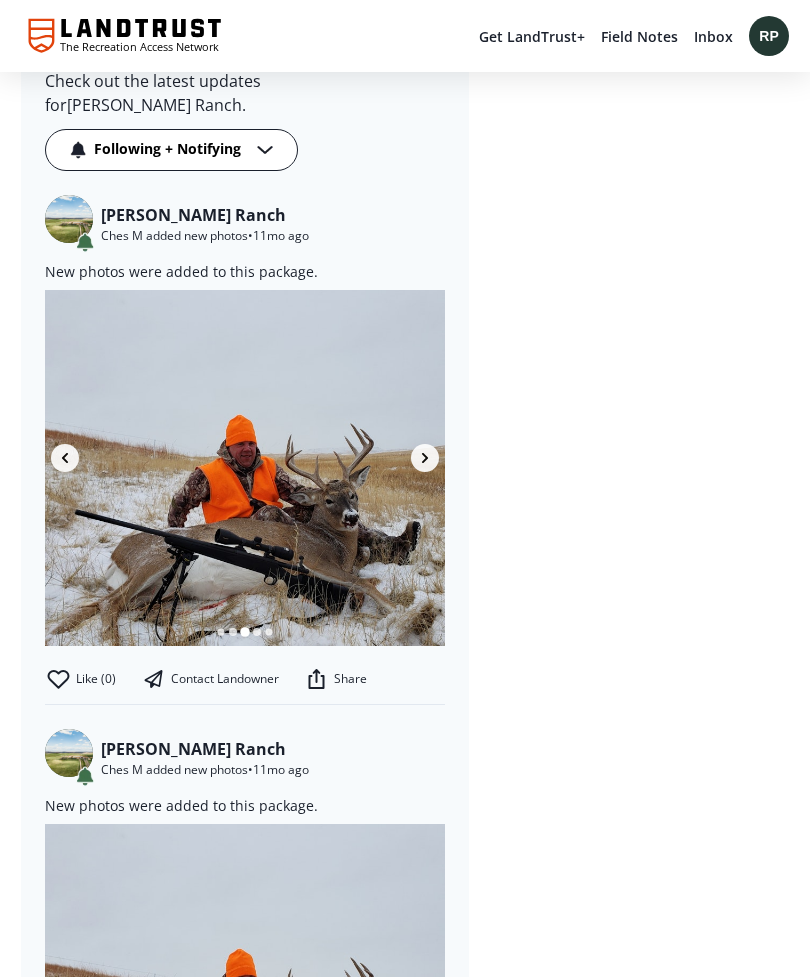 click at bounding box center (425, 458) 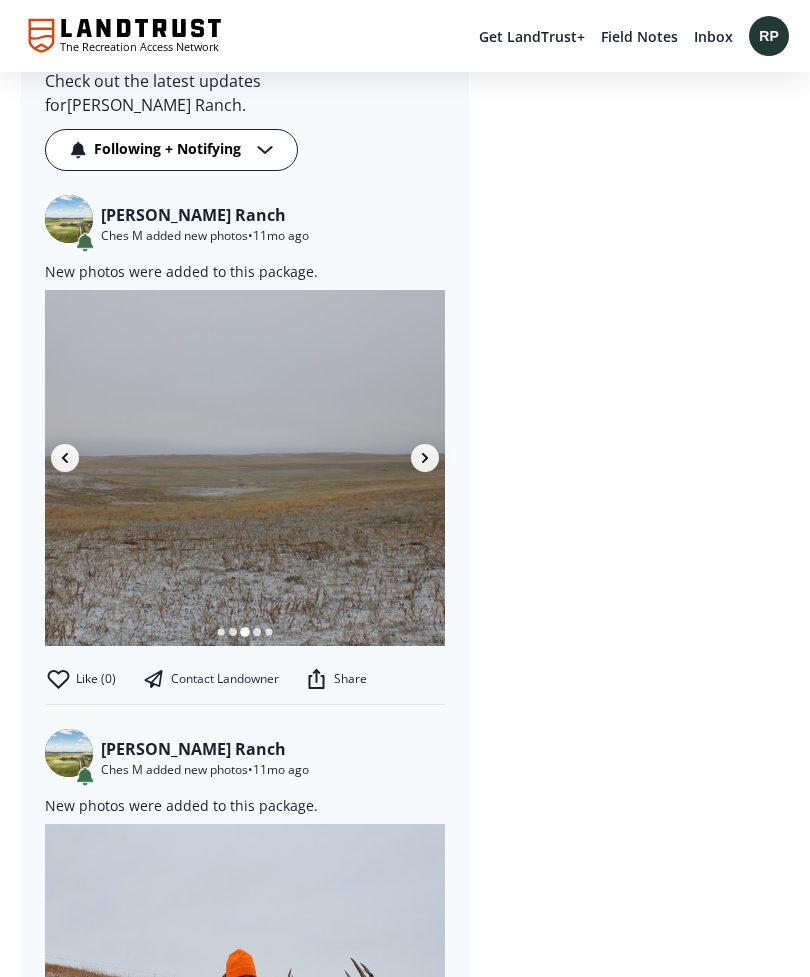 scroll, scrollTop: 0, scrollLeft: 1600, axis: horizontal 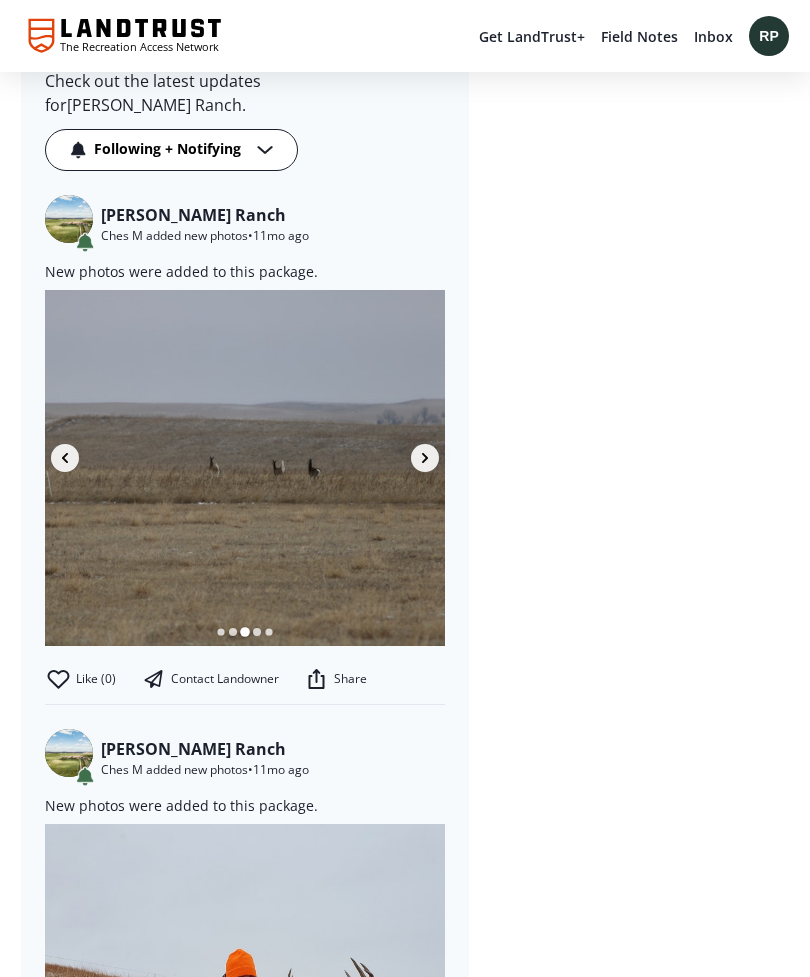 click 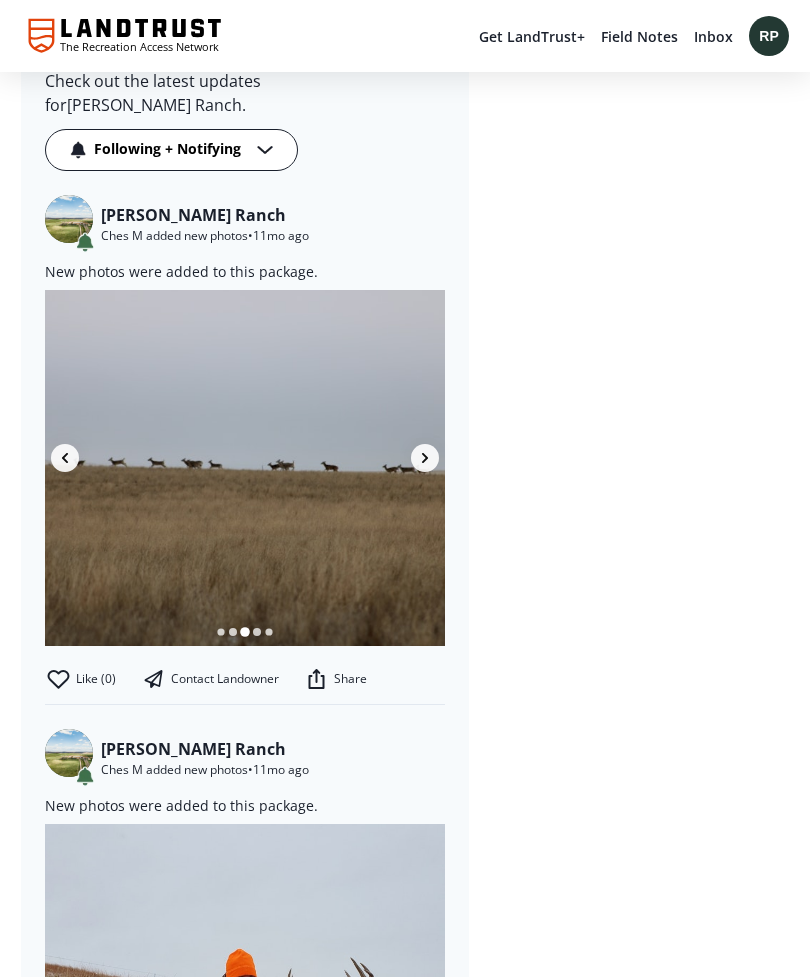 click at bounding box center (425, 458) 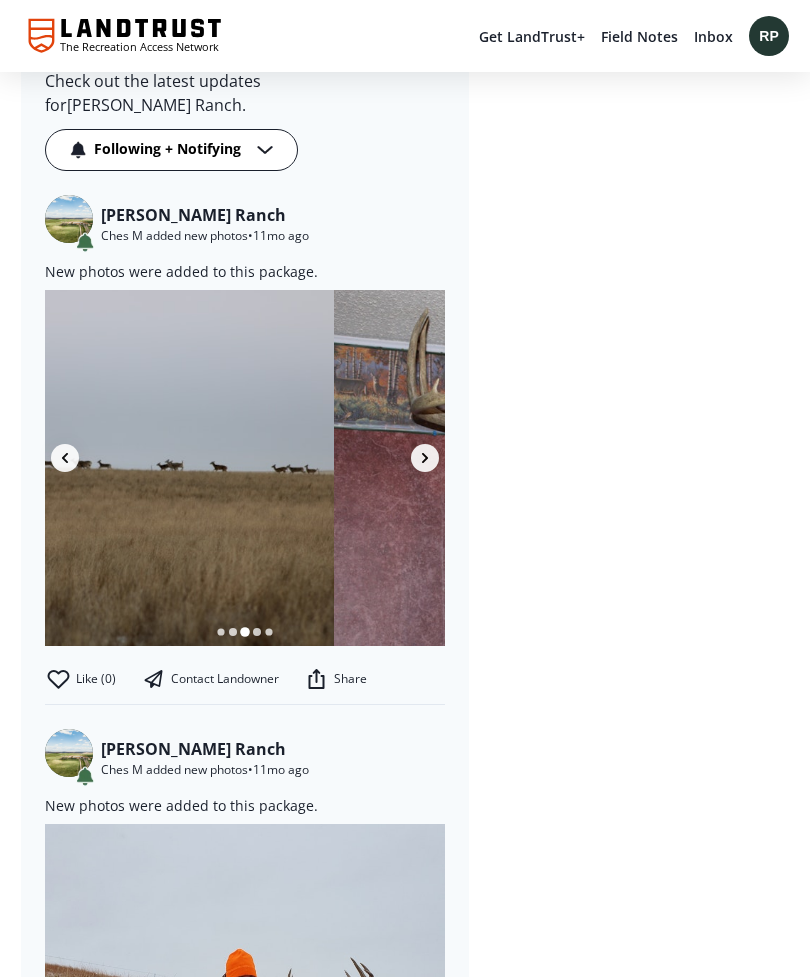 scroll, scrollTop: 0, scrollLeft: 2800, axis: horizontal 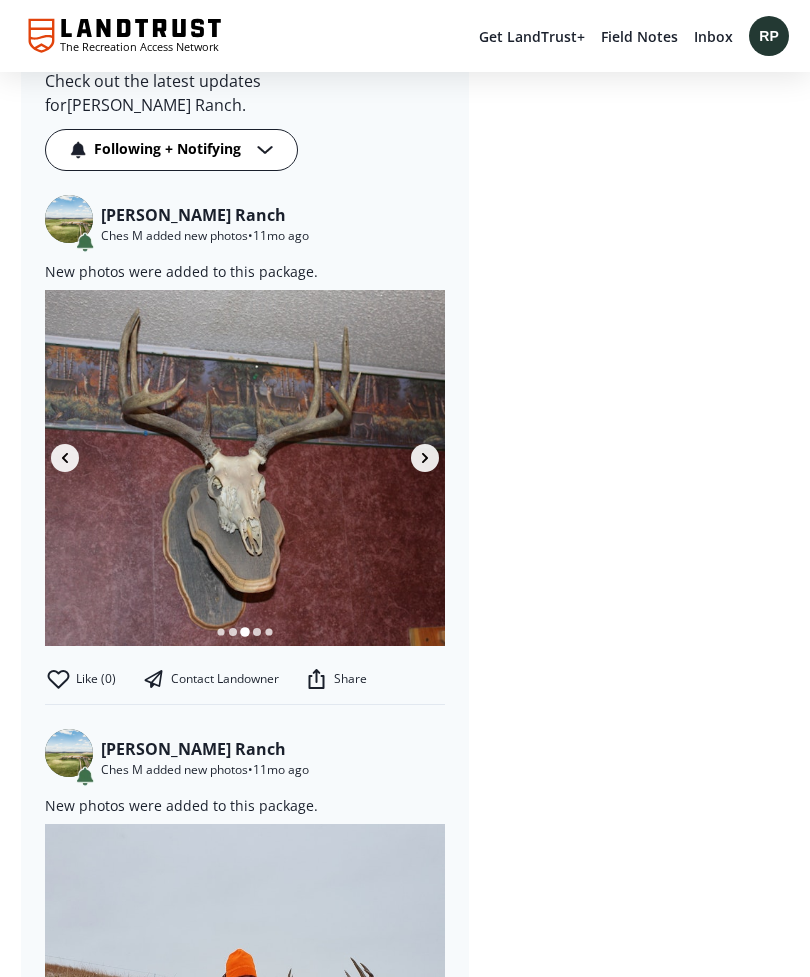 click at bounding box center [425, 458] 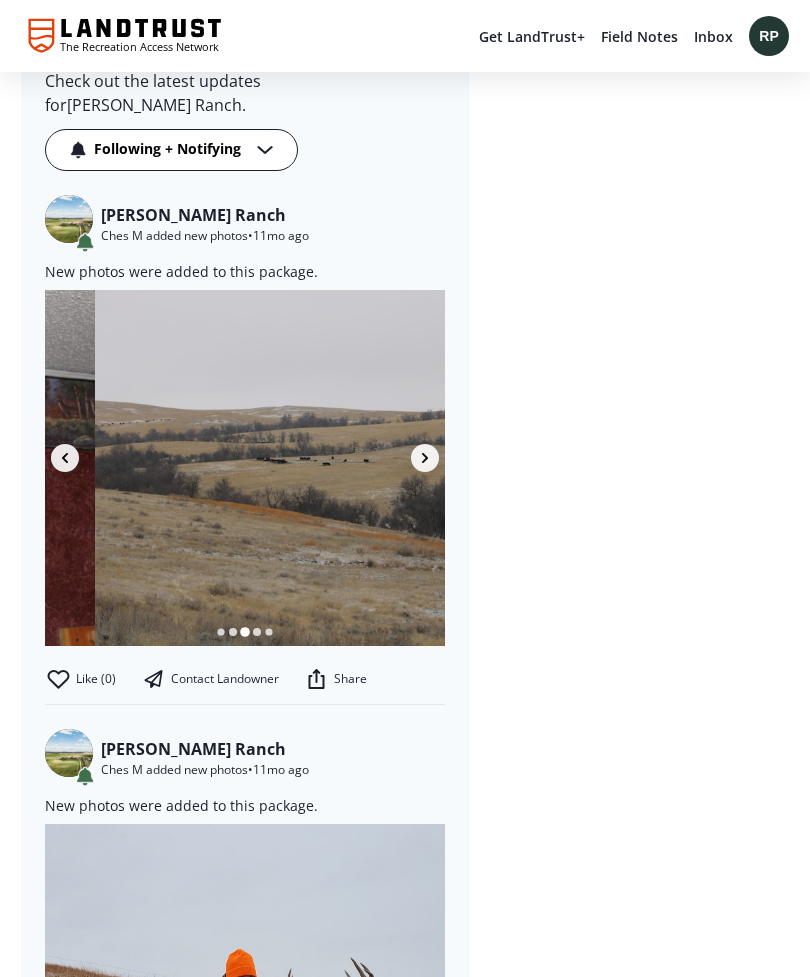 scroll, scrollTop: 0, scrollLeft: 3200, axis: horizontal 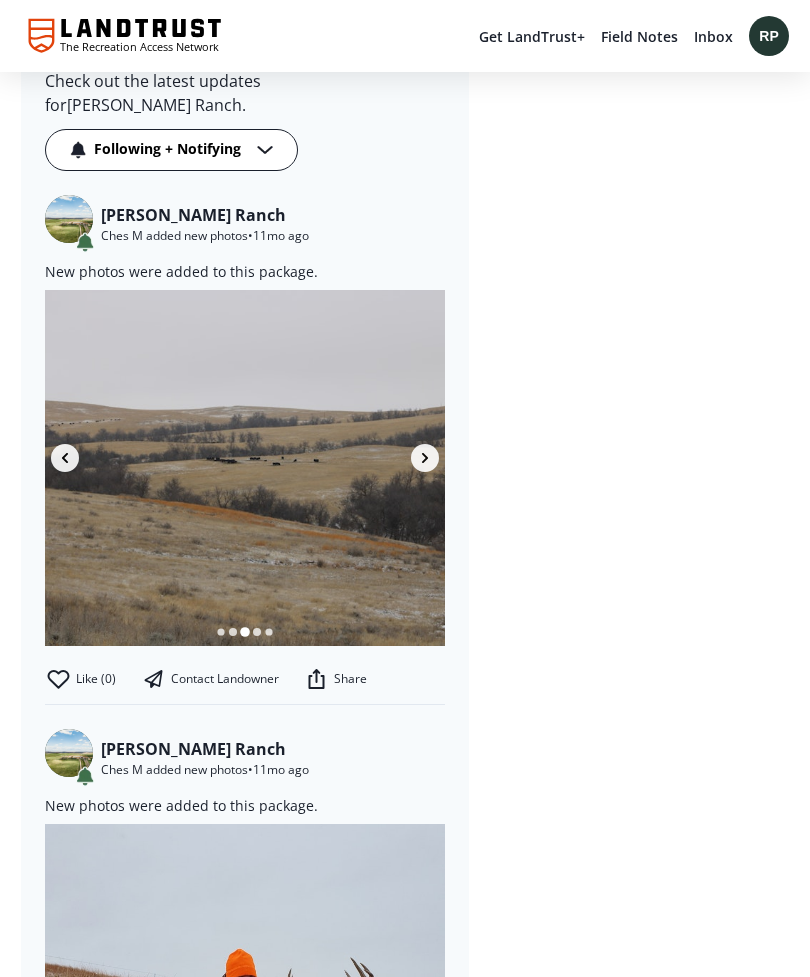 click at bounding box center [245, 468] 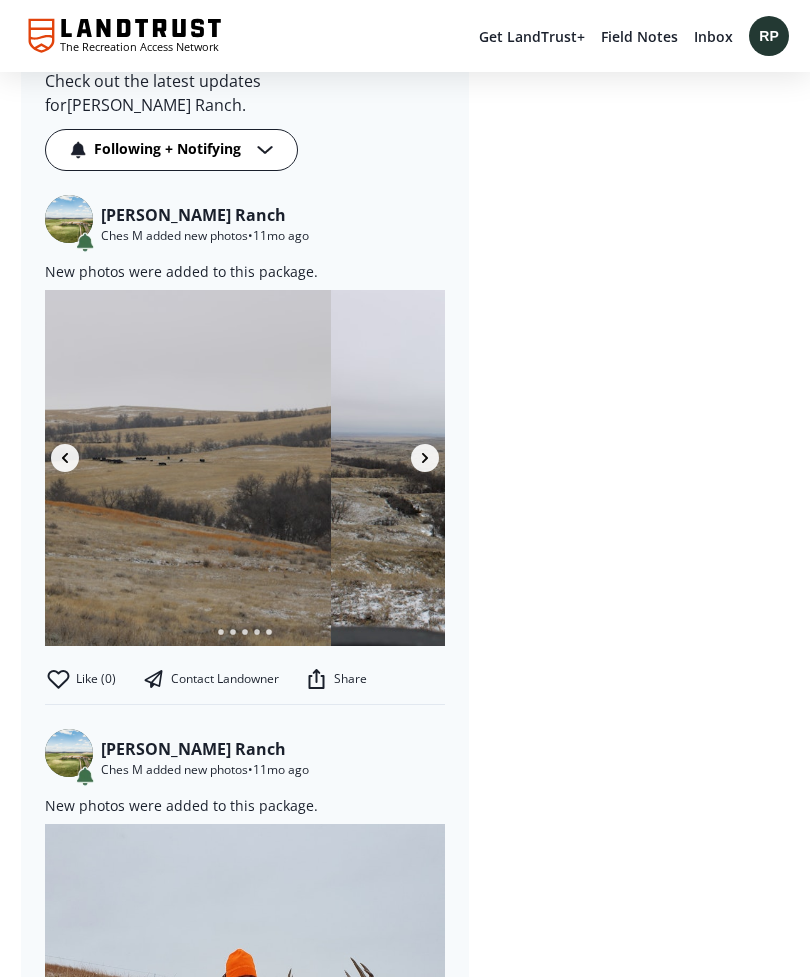 scroll, scrollTop: 0, scrollLeft: 3600, axis: horizontal 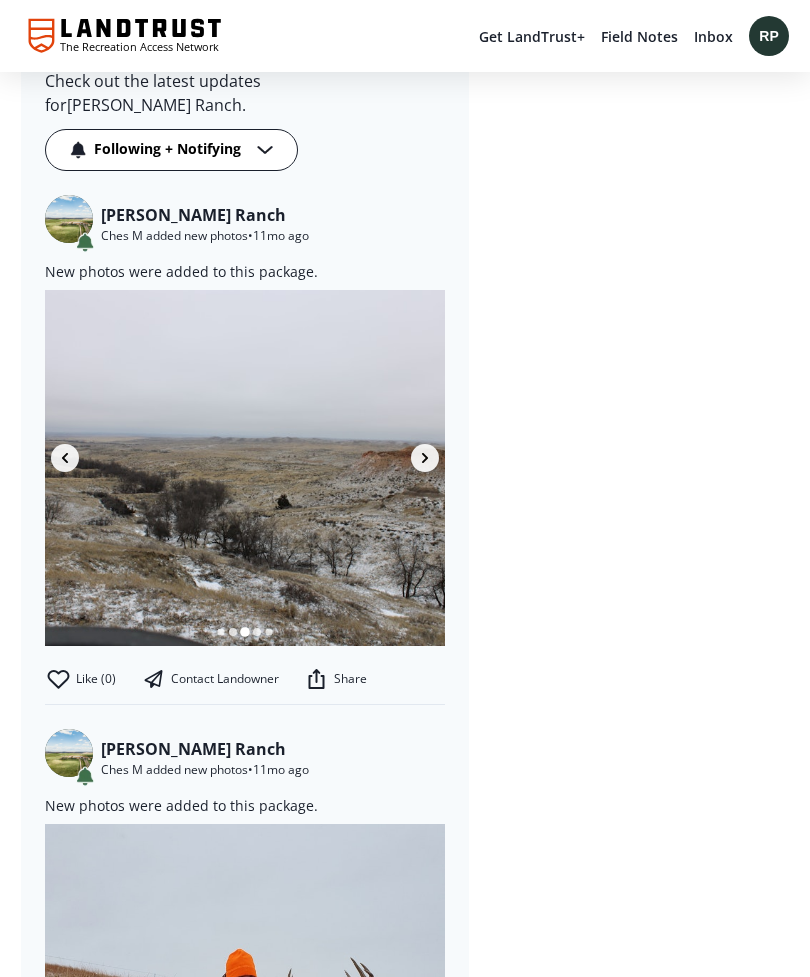 click 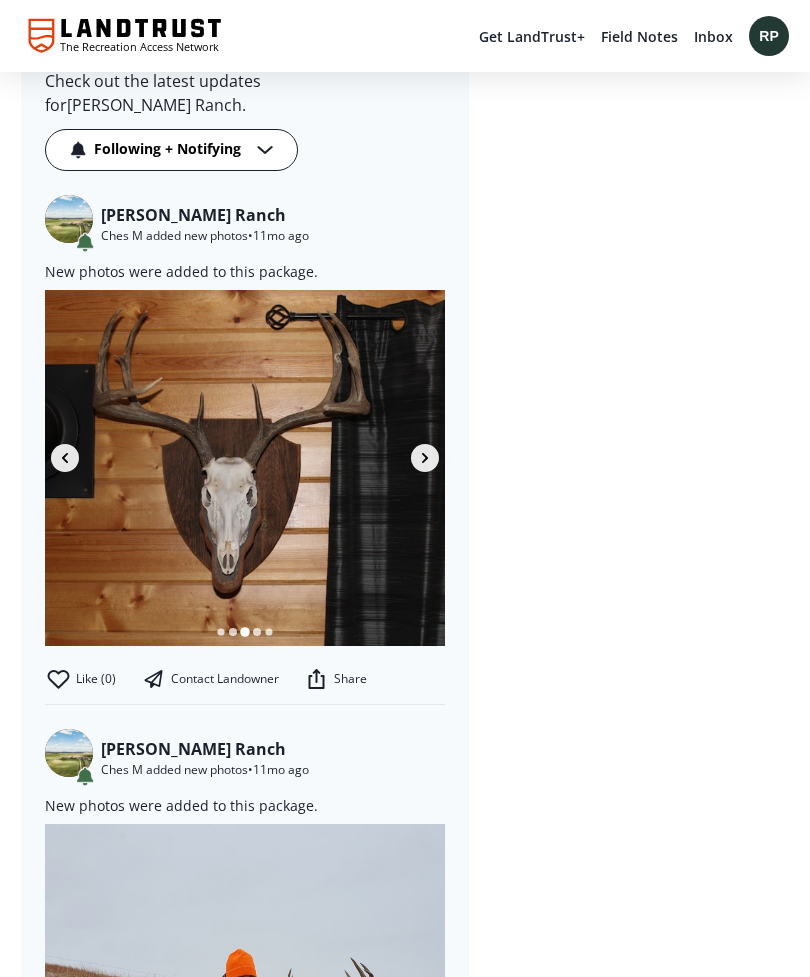 click at bounding box center [425, 458] 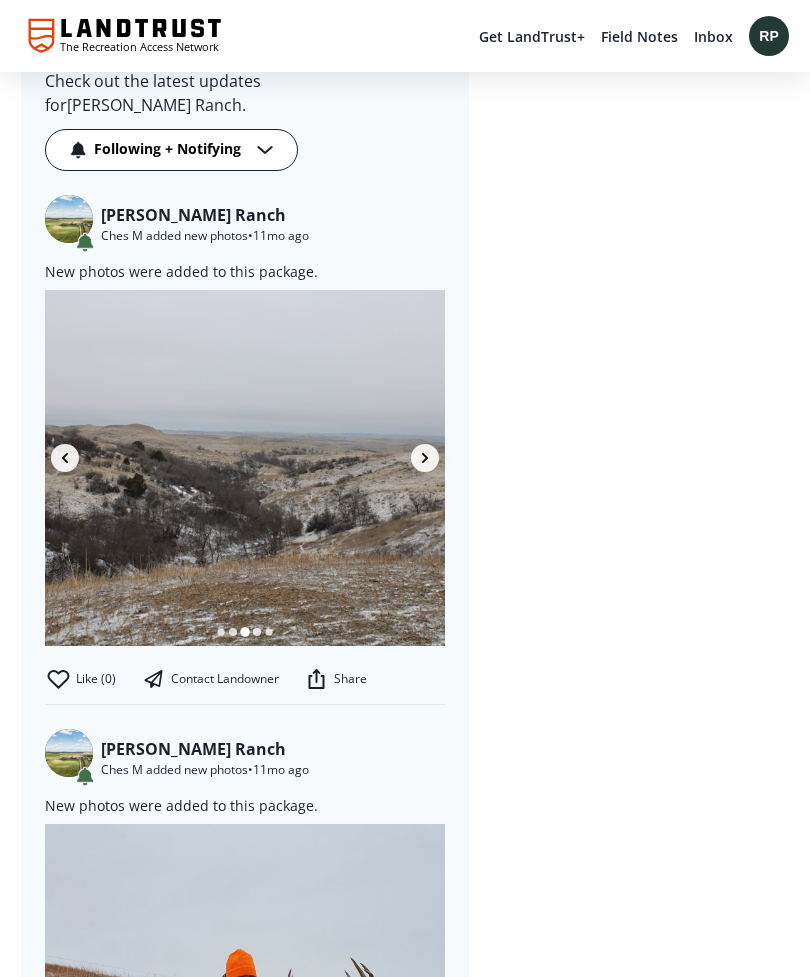 click at bounding box center [425, 458] 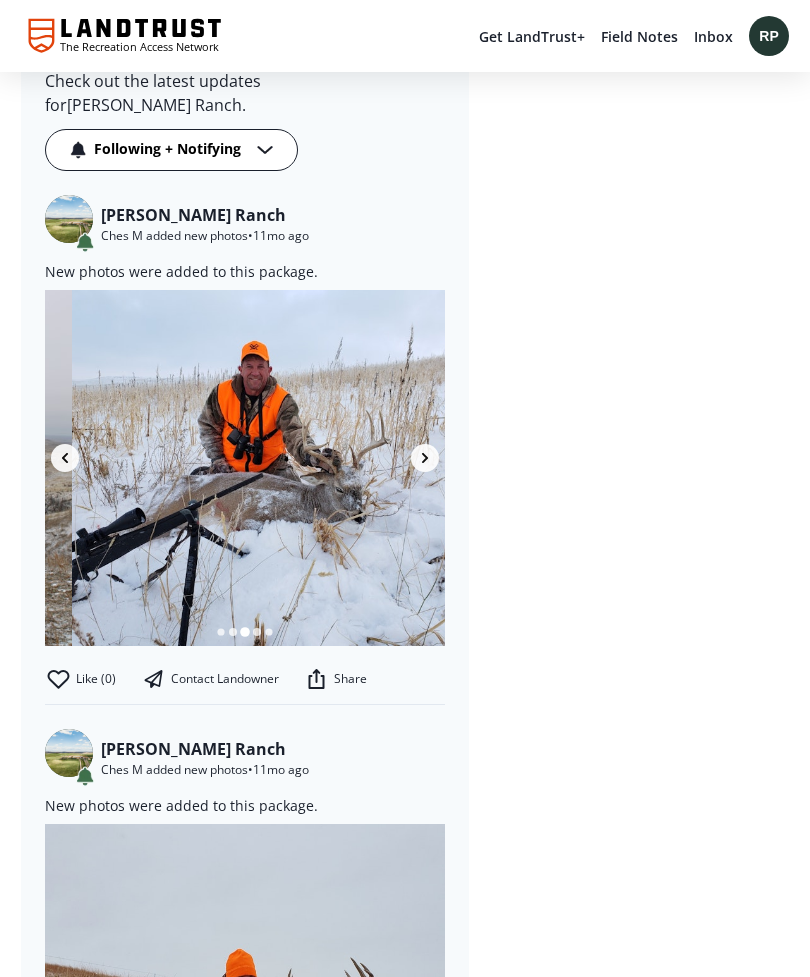 scroll, scrollTop: 0, scrollLeft: 4800, axis: horizontal 